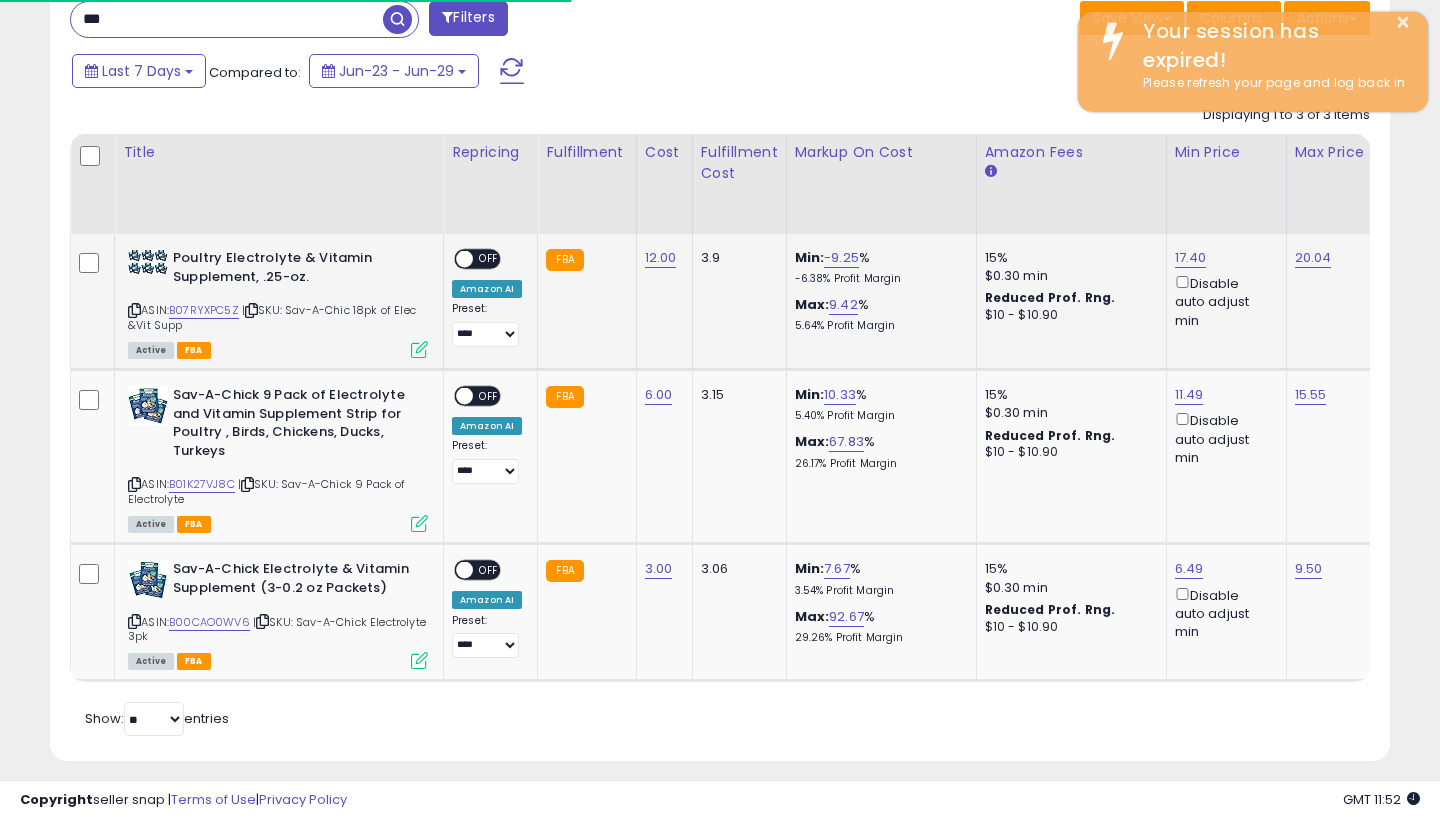 scroll, scrollTop: 798, scrollLeft: 0, axis: vertical 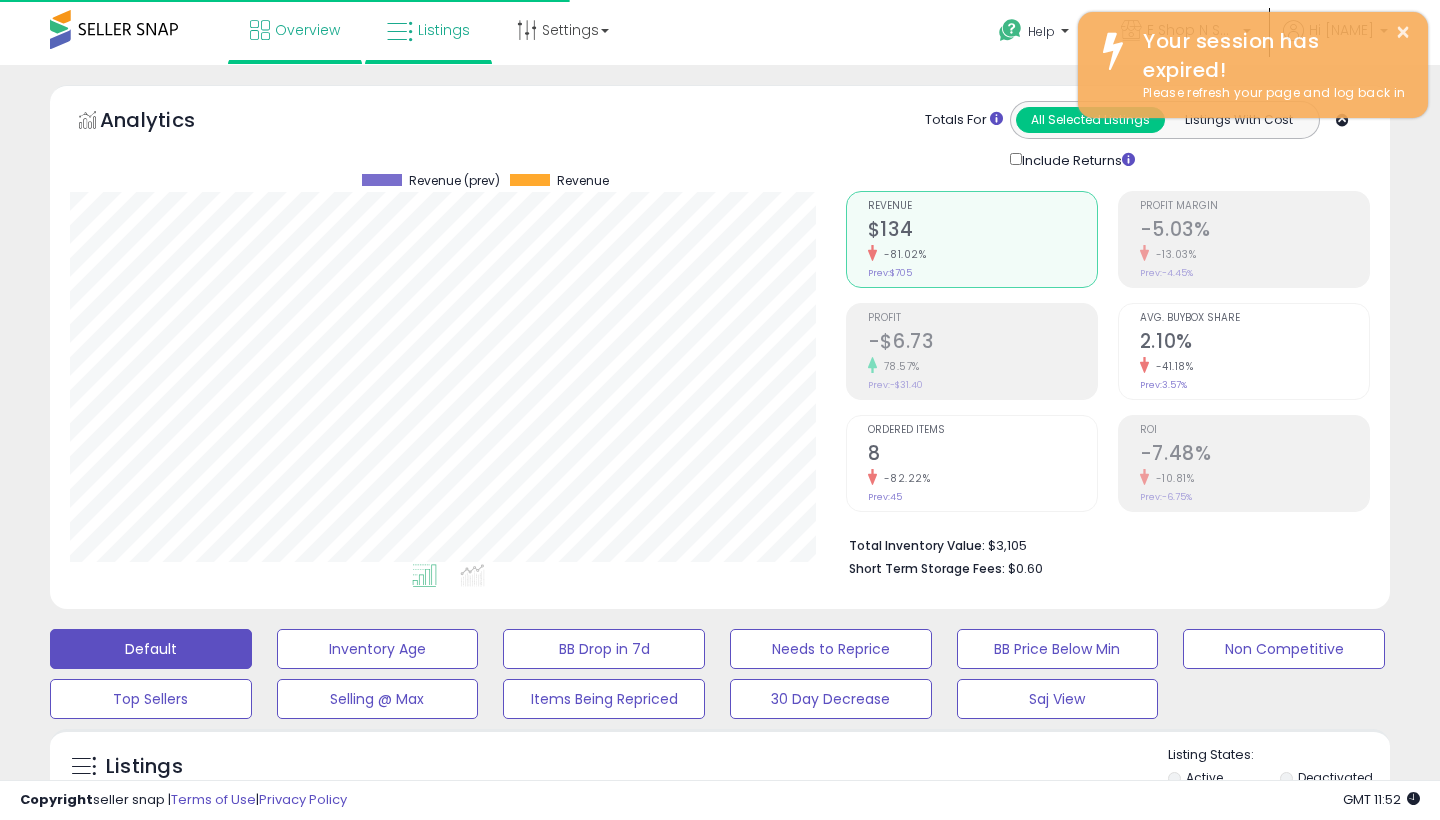 click on "Overview" at bounding box center [307, 30] 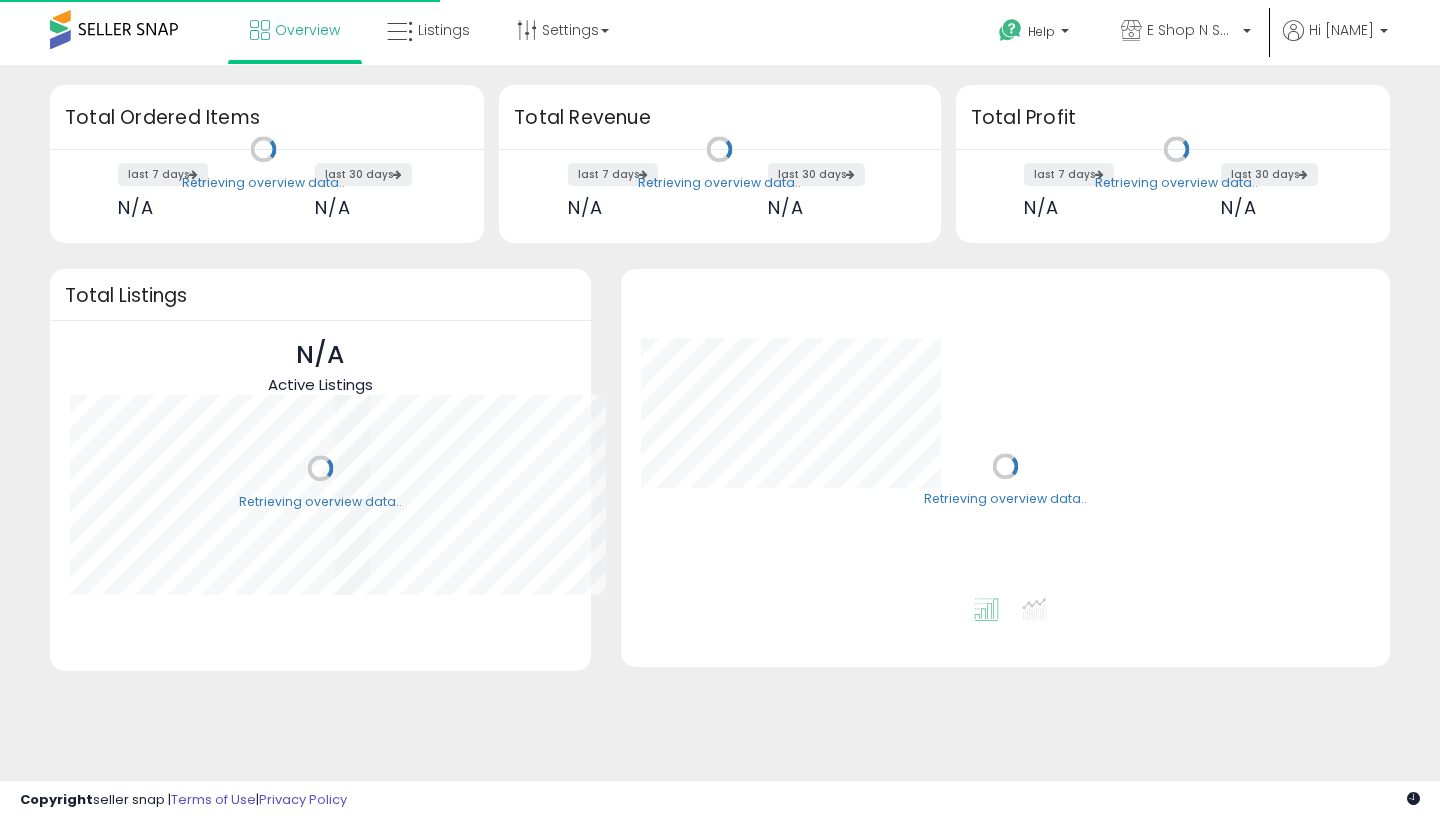 scroll, scrollTop: 0, scrollLeft: 0, axis: both 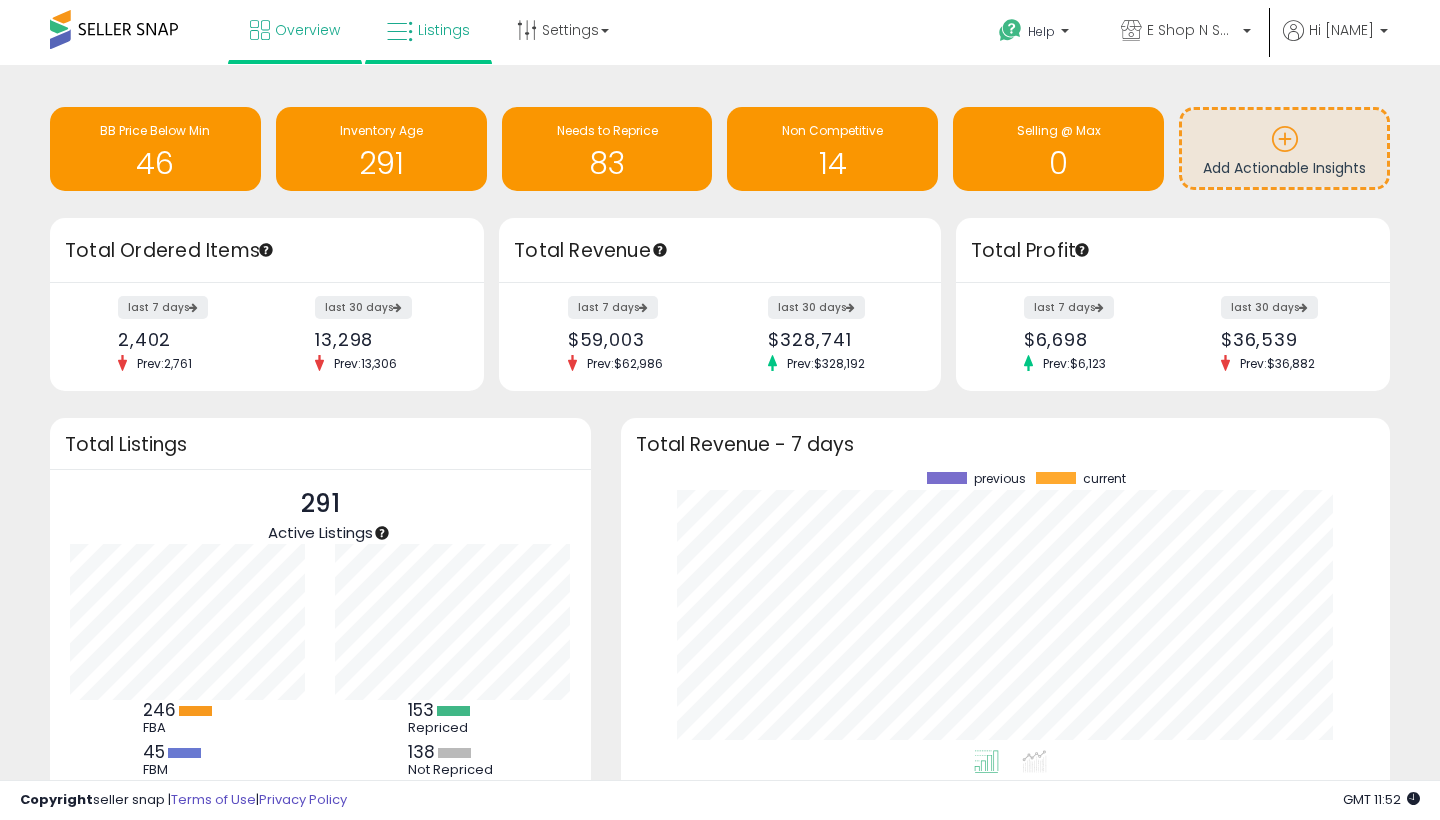 click on "Listings" at bounding box center [428, 30] 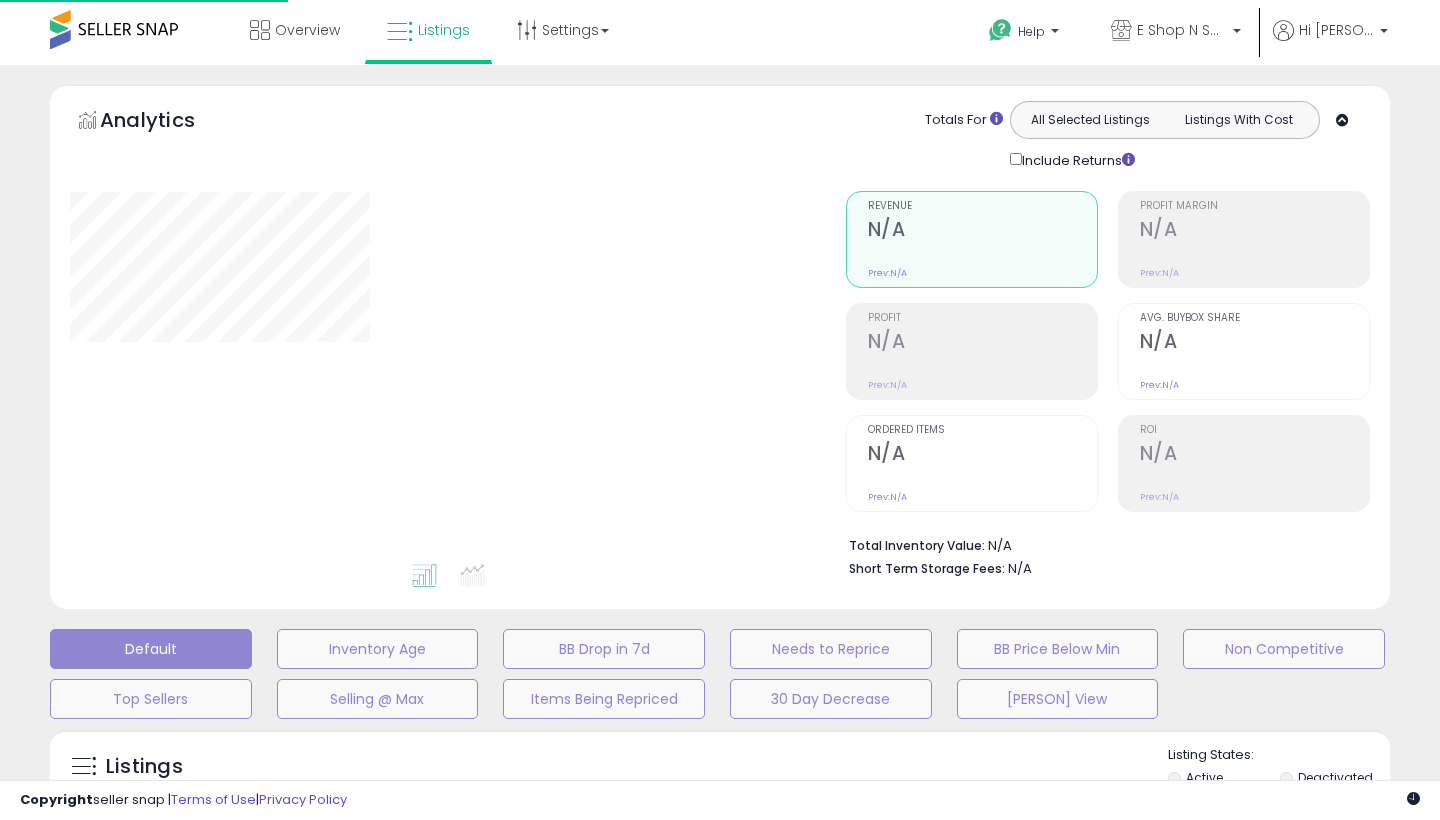 scroll, scrollTop: 0, scrollLeft: 0, axis: both 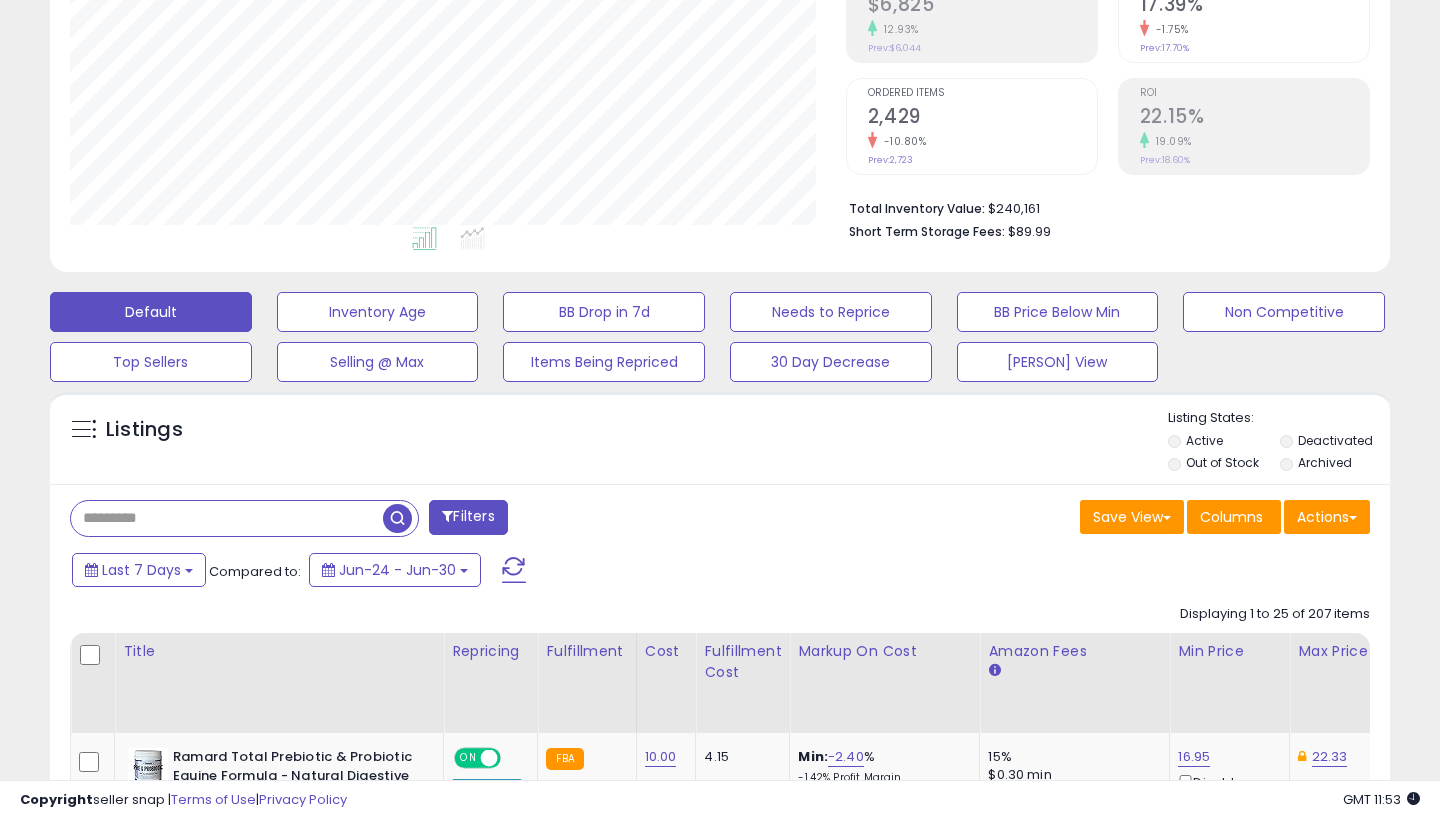 click at bounding box center (227, 518) 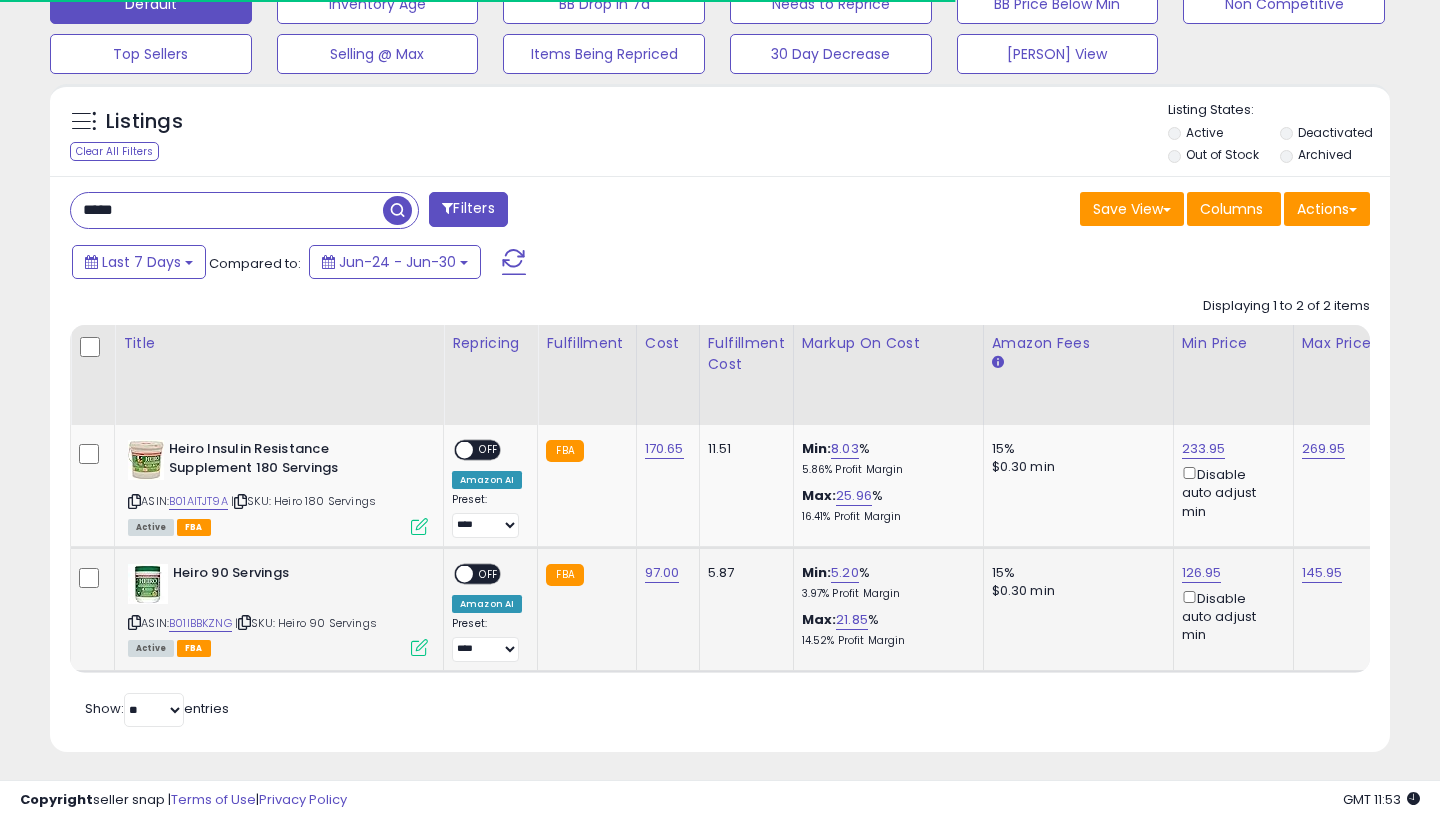 scroll, scrollTop: 644, scrollLeft: 0, axis: vertical 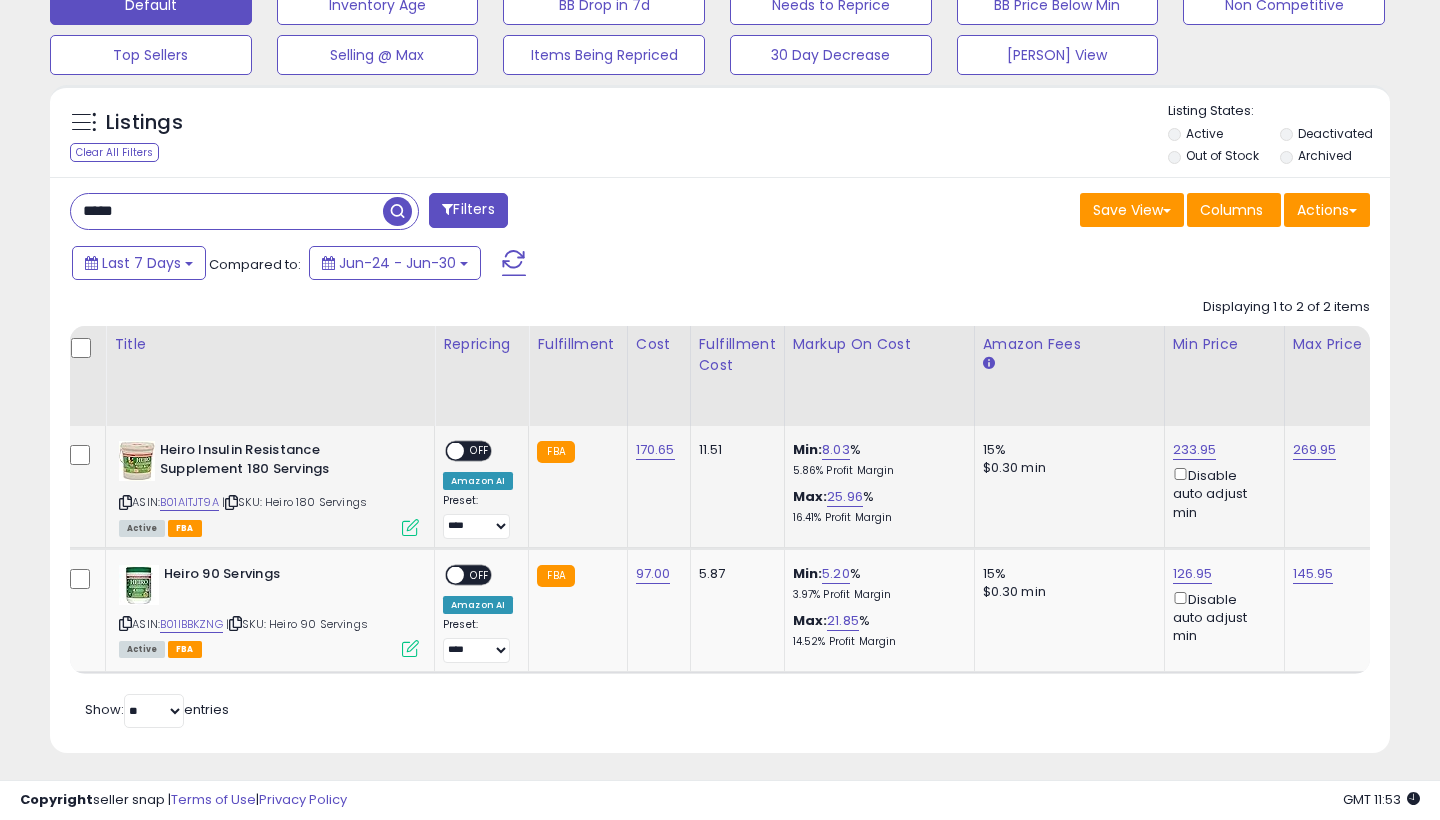 click on "233.95" at bounding box center [1195, 450] 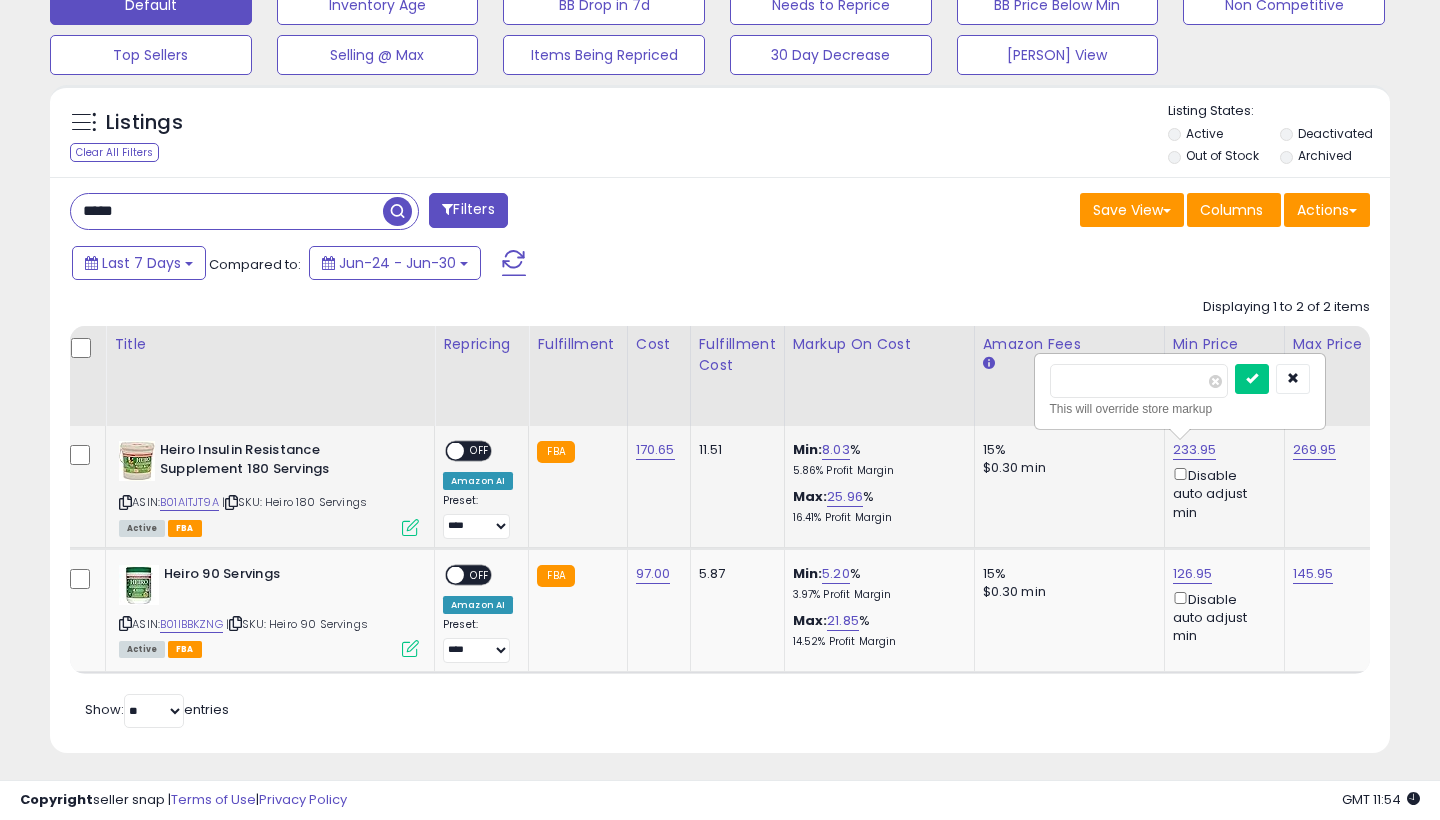 click at bounding box center [1252, 379] 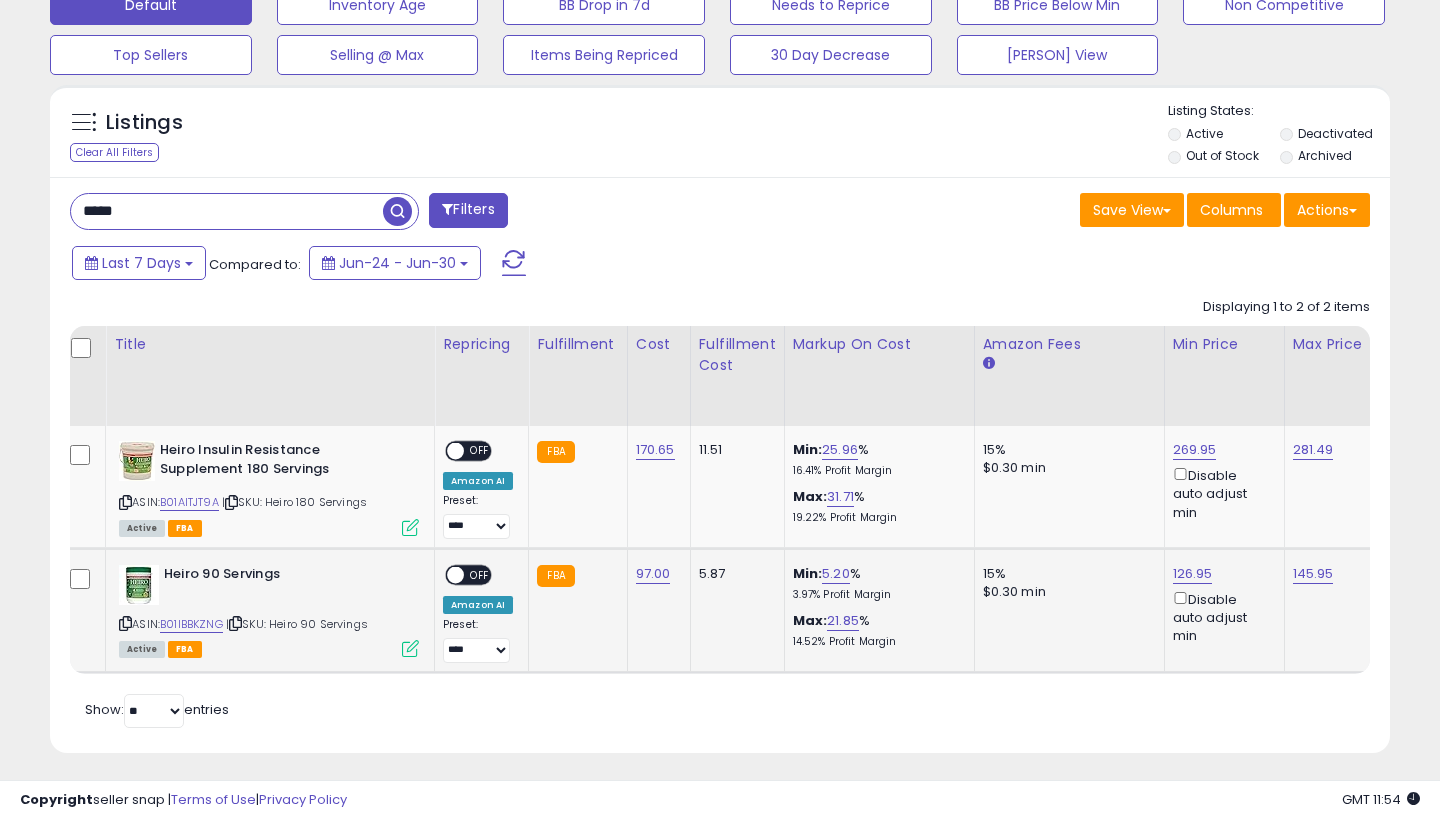 click on "126.95" at bounding box center [1195, 450] 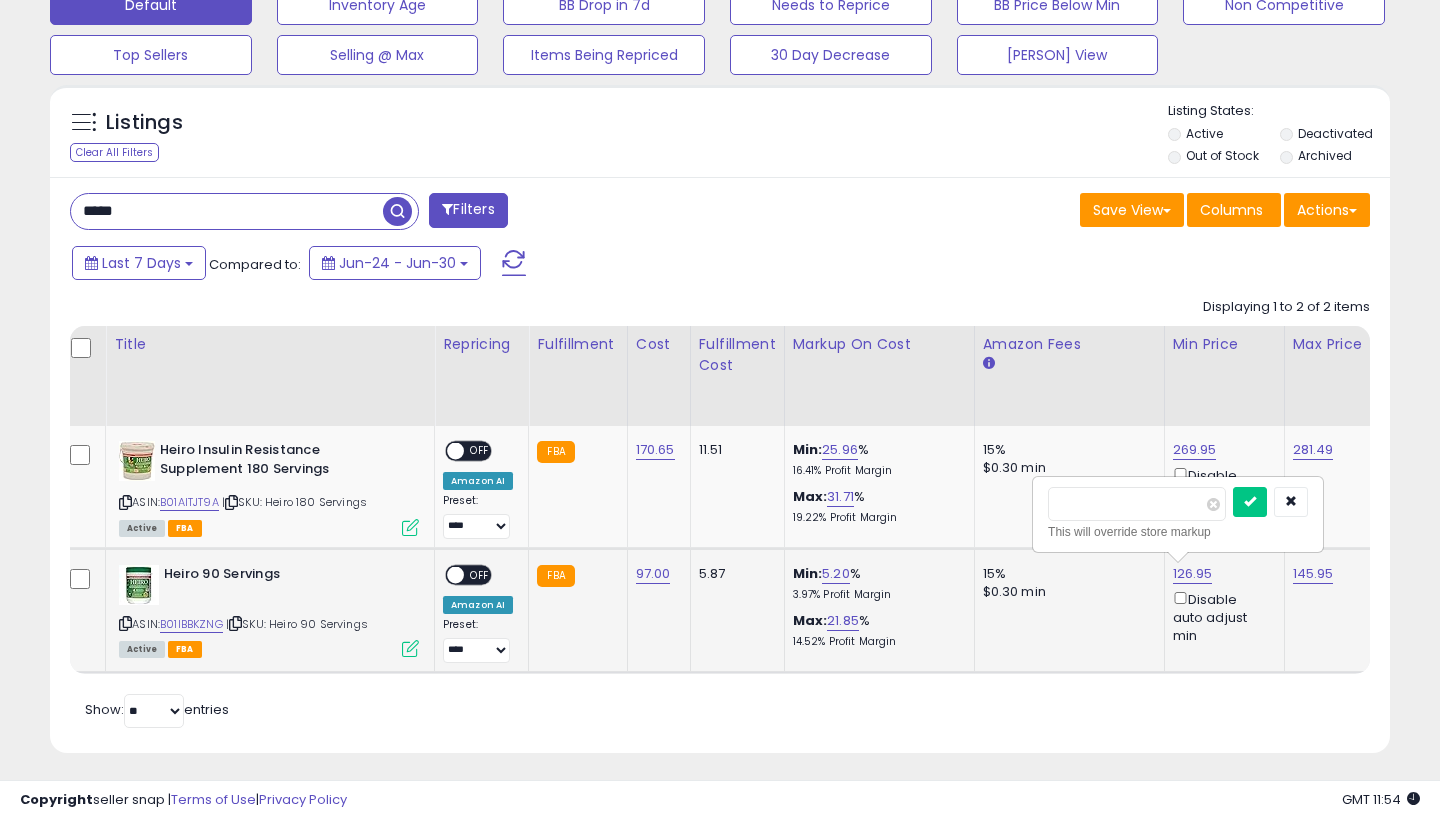 click at bounding box center (1250, 502) 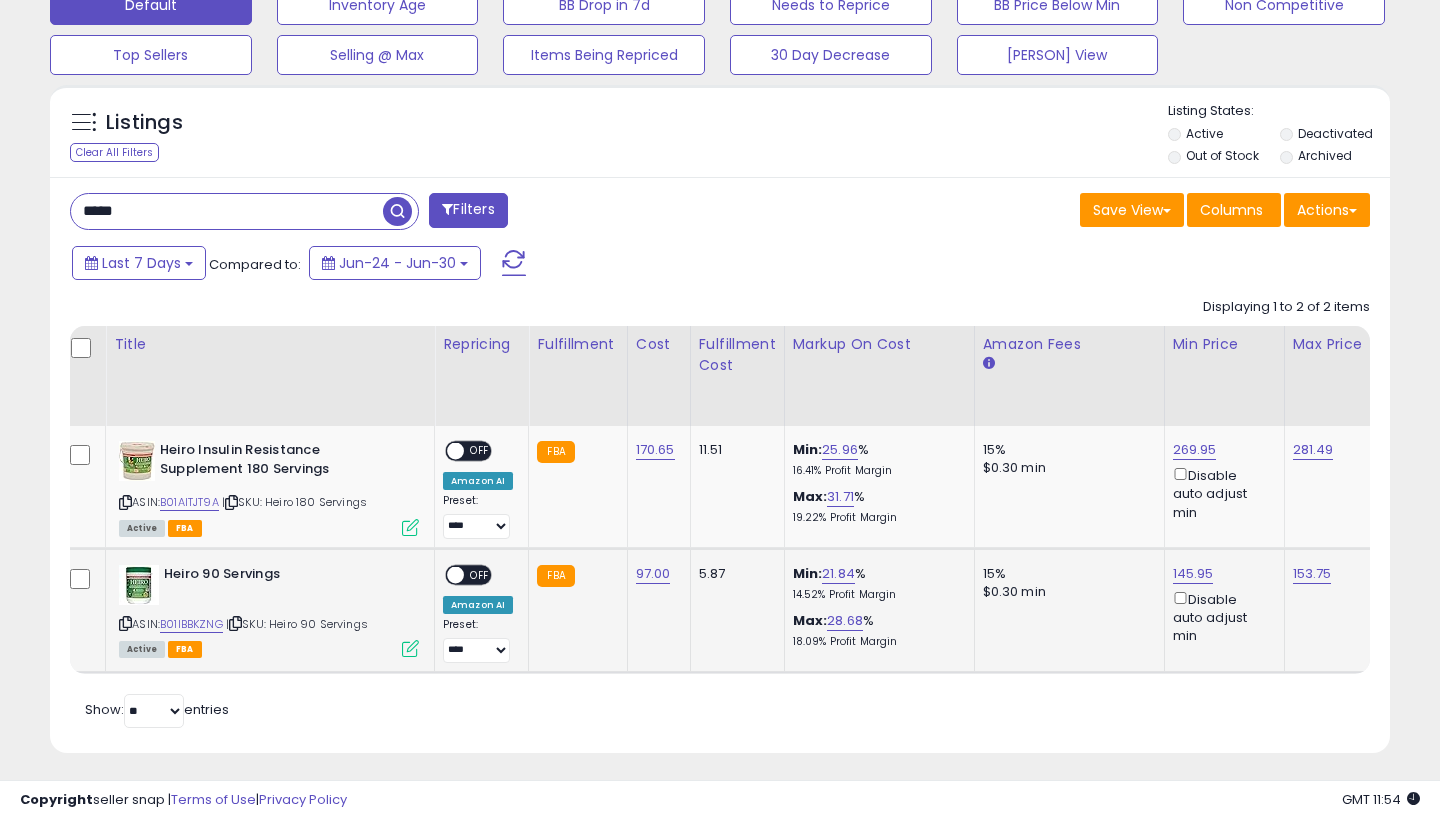 click on "*****" at bounding box center [227, 211] 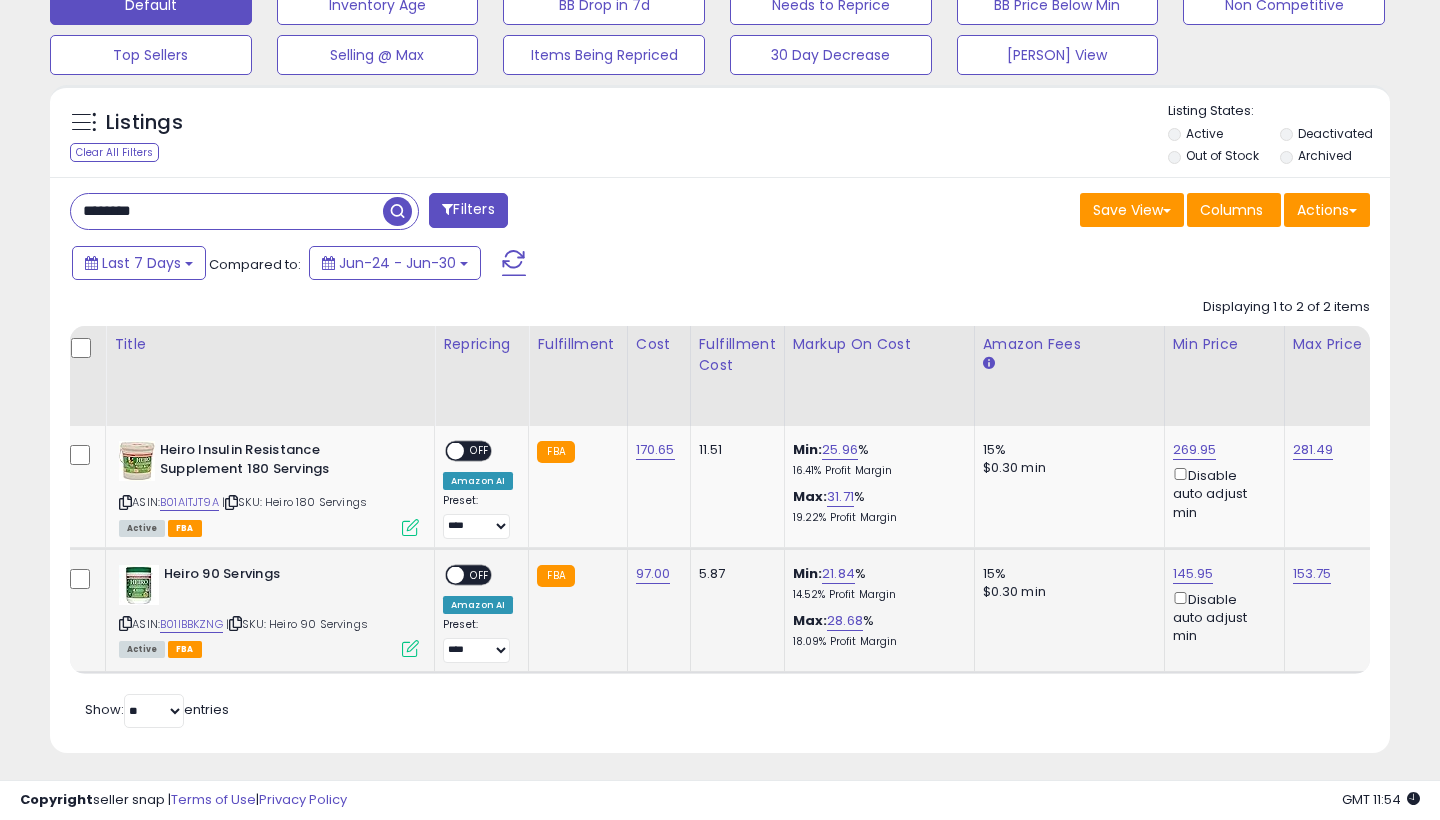 type on "********" 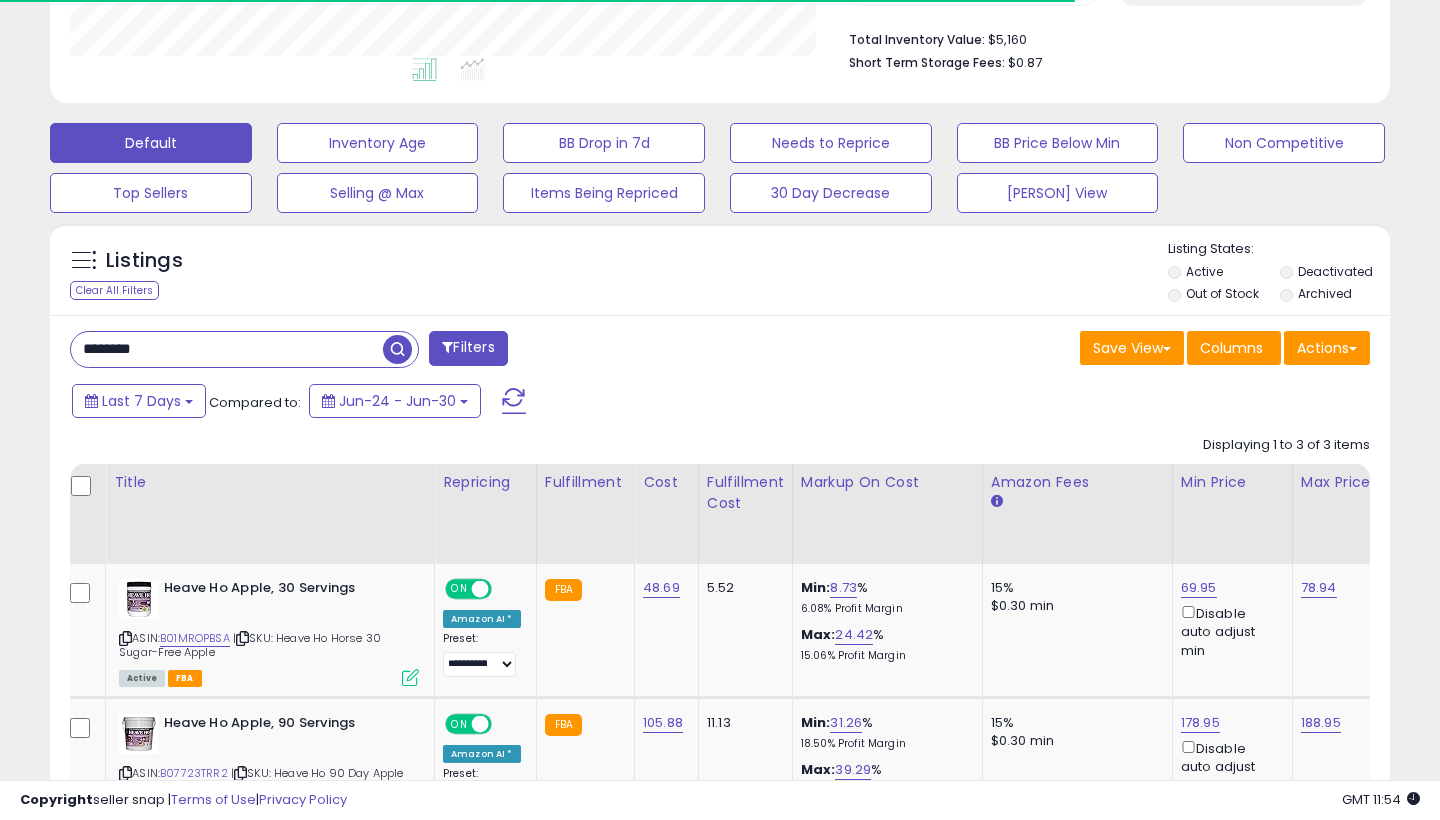 scroll, scrollTop: 517, scrollLeft: 0, axis: vertical 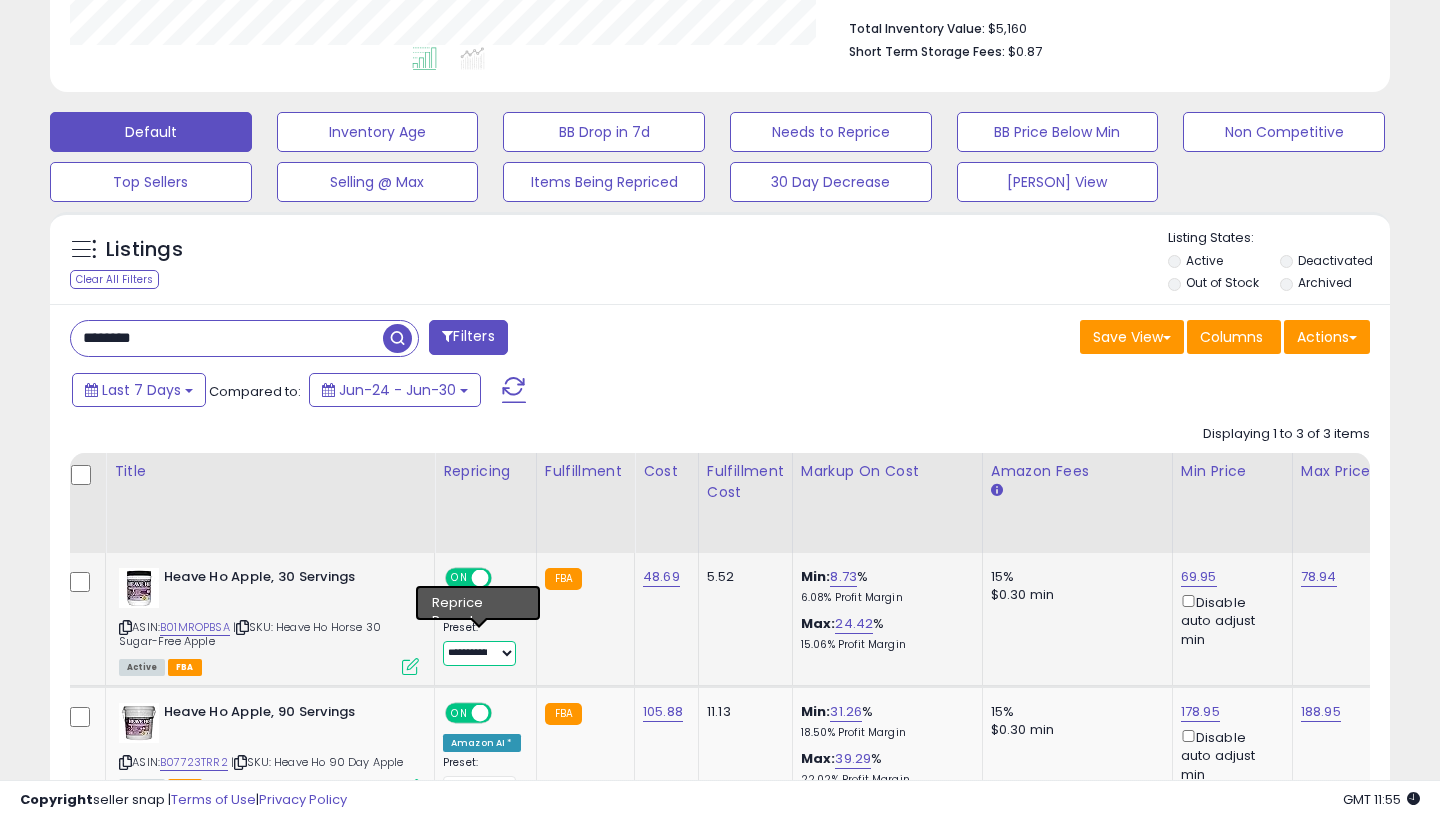 select on "****" 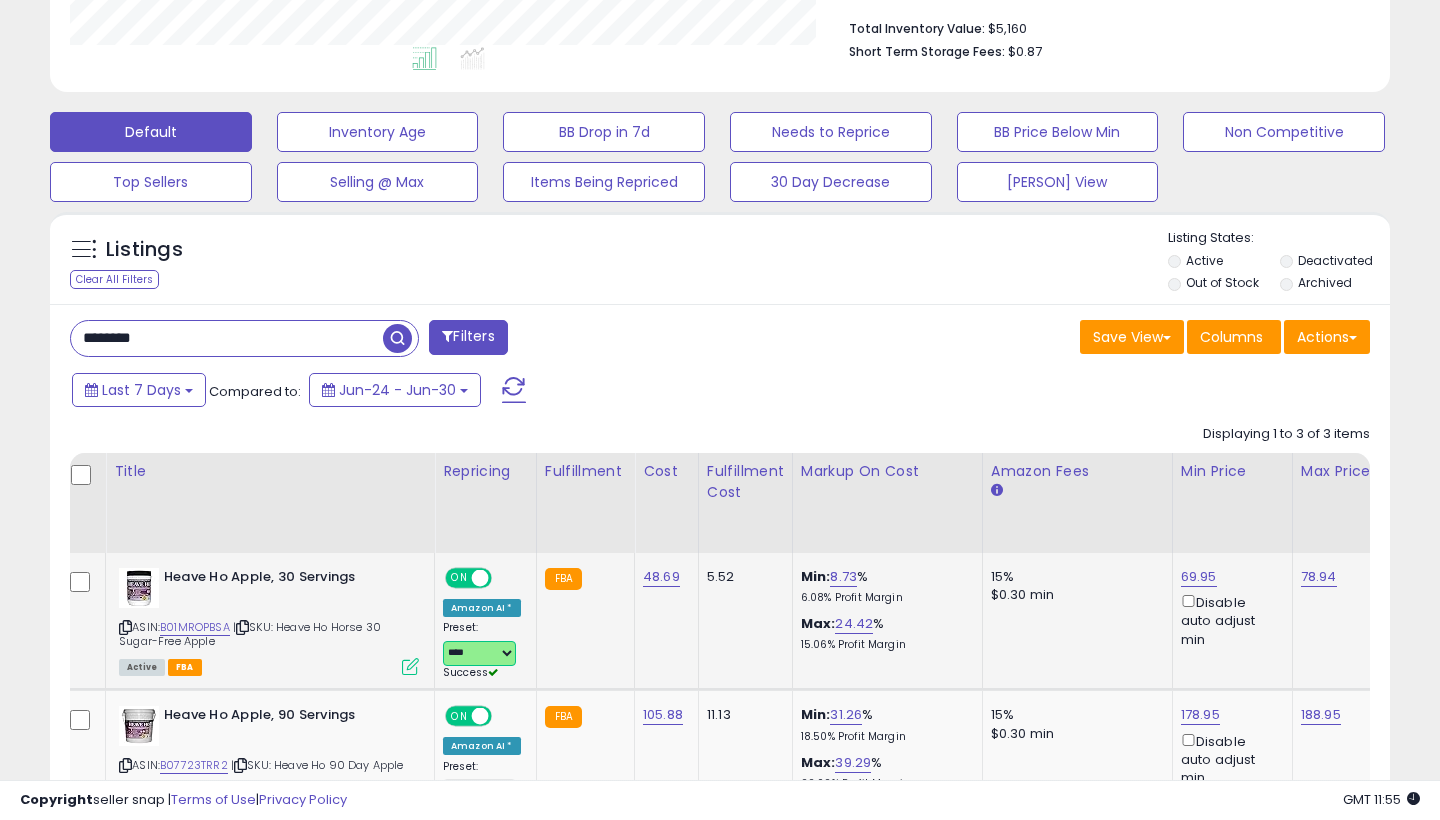 click at bounding box center (480, 578) 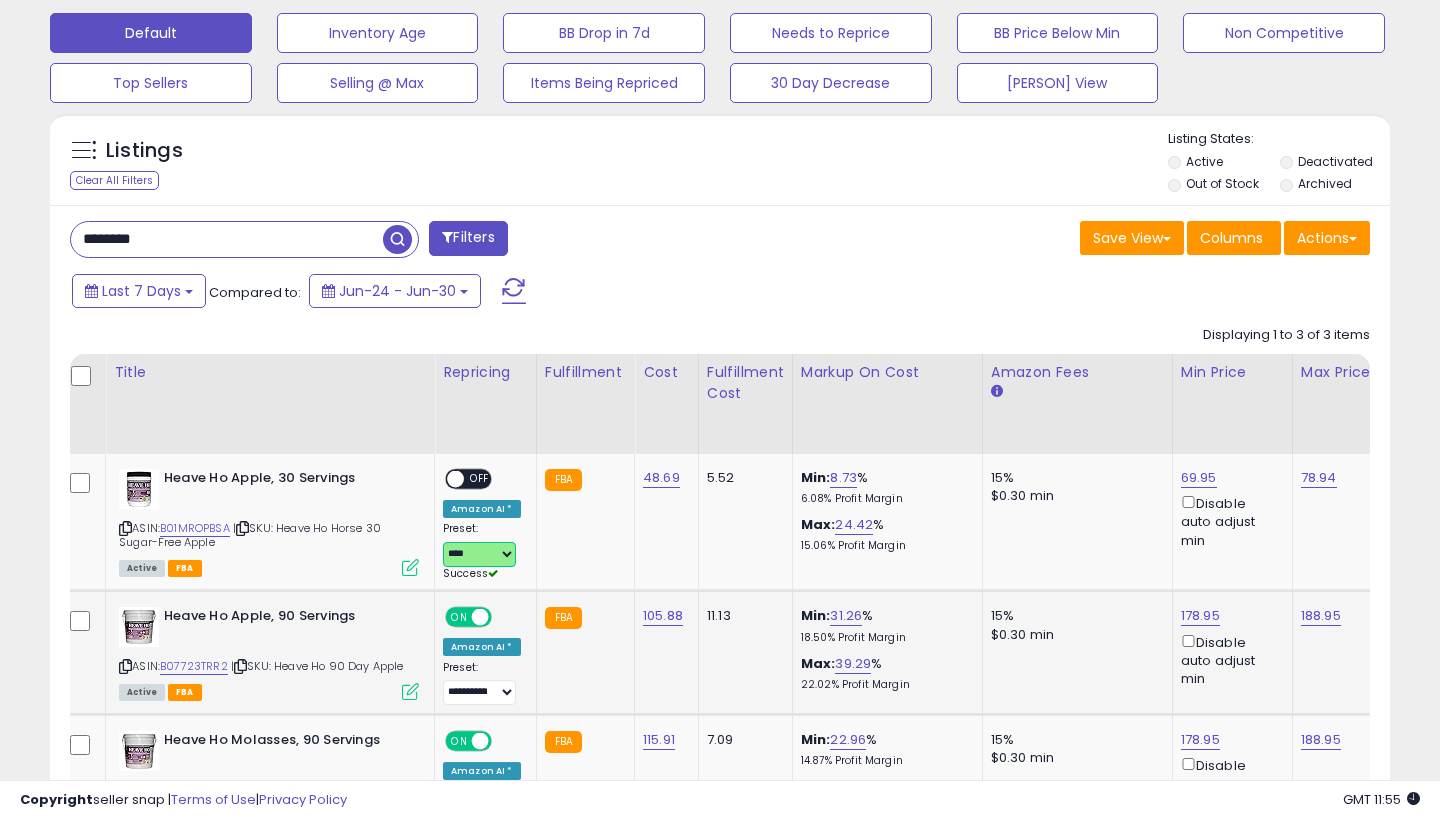 scroll, scrollTop: 619, scrollLeft: 0, axis: vertical 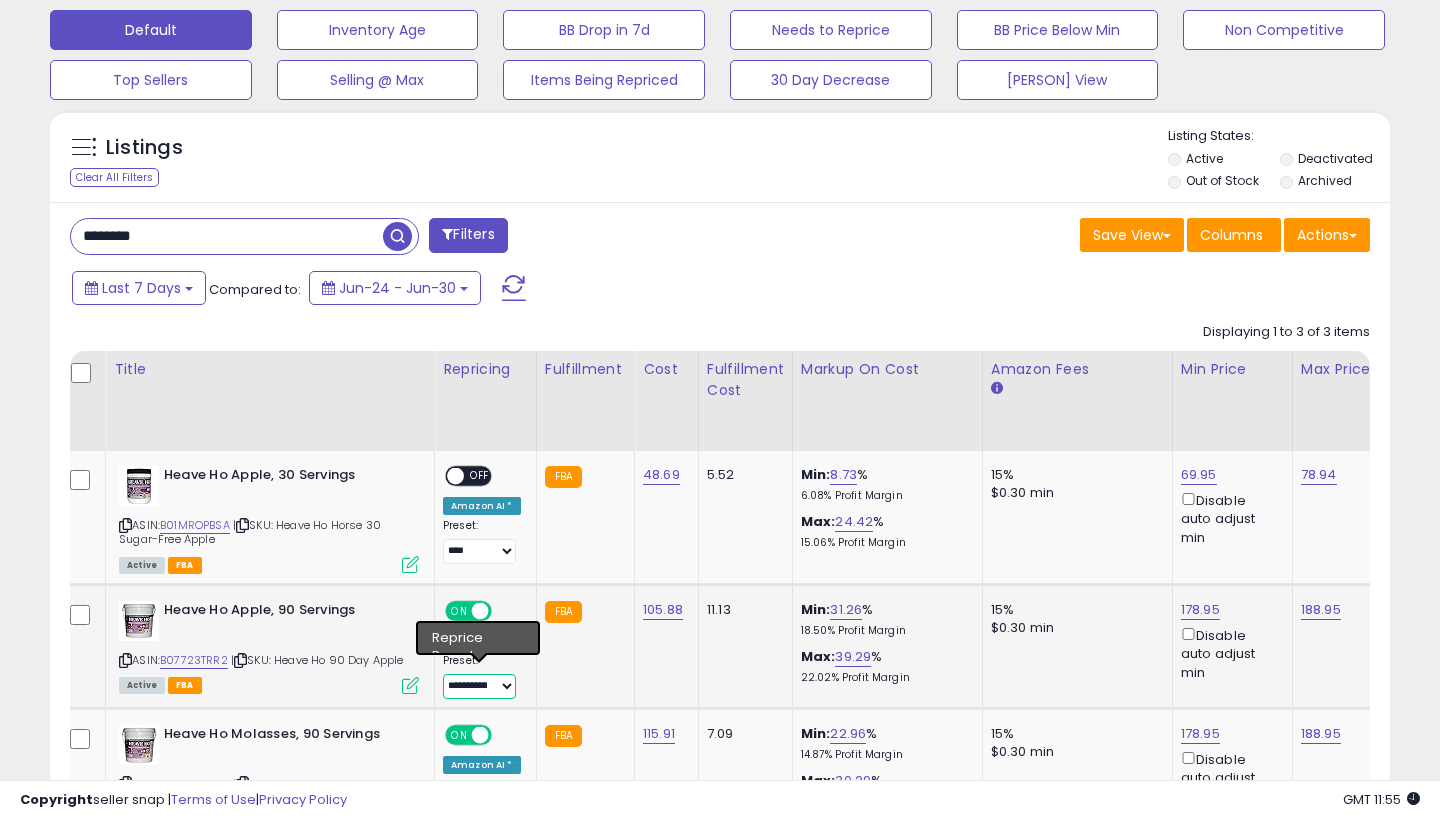 select on "****" 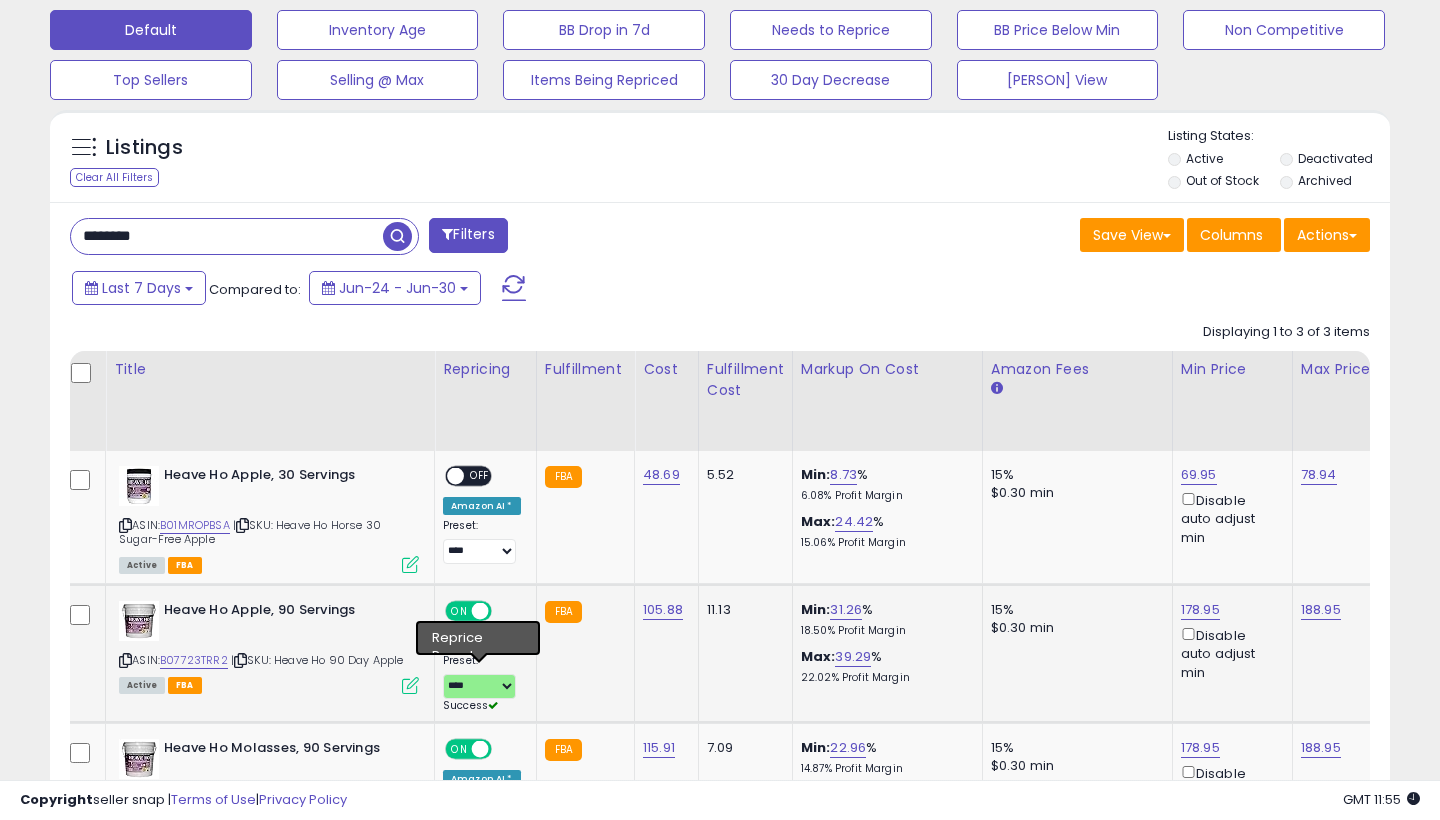 click on "**********" at bounding box center [80, 466] 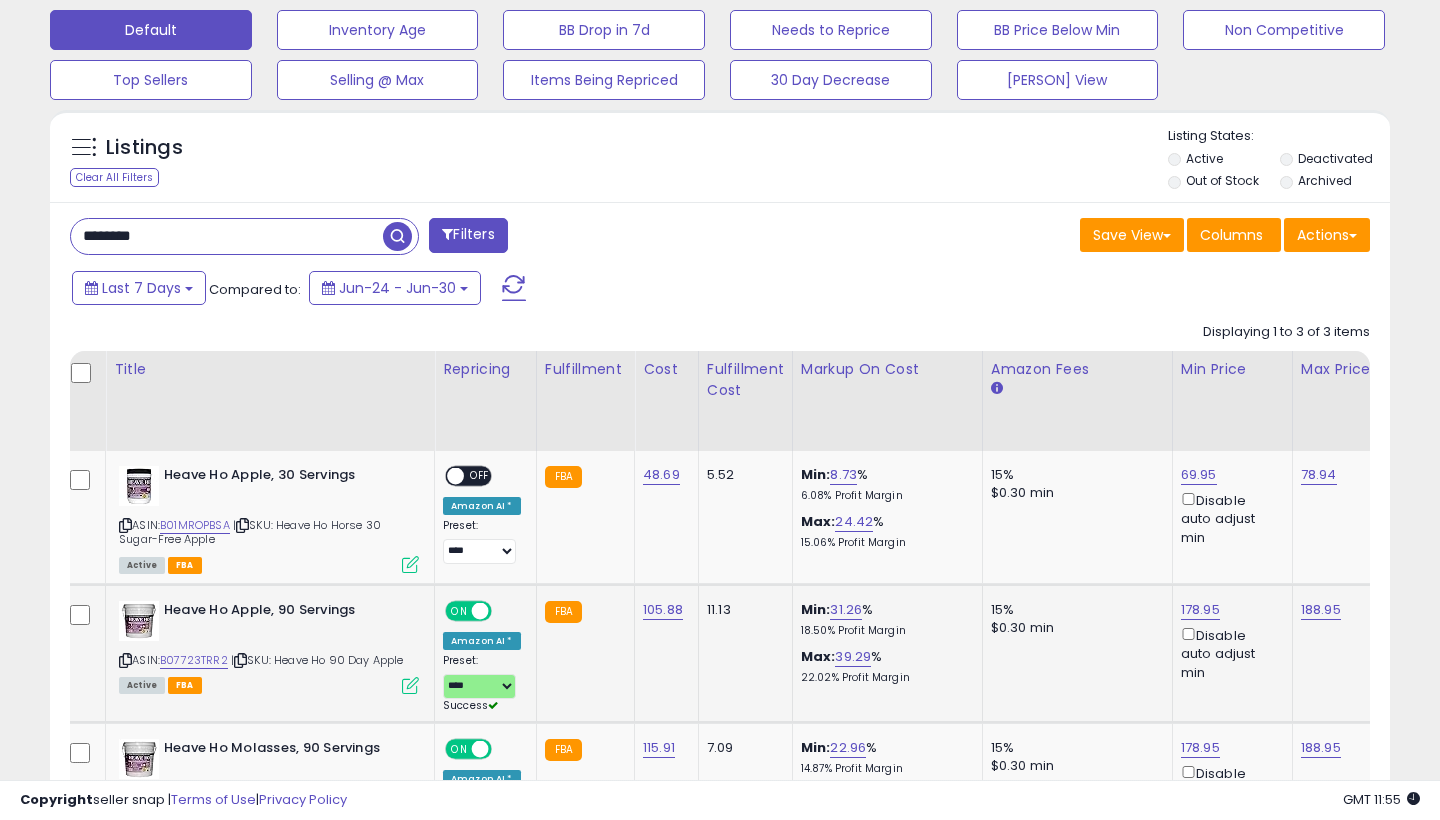 click at bounding box center (480, 611) 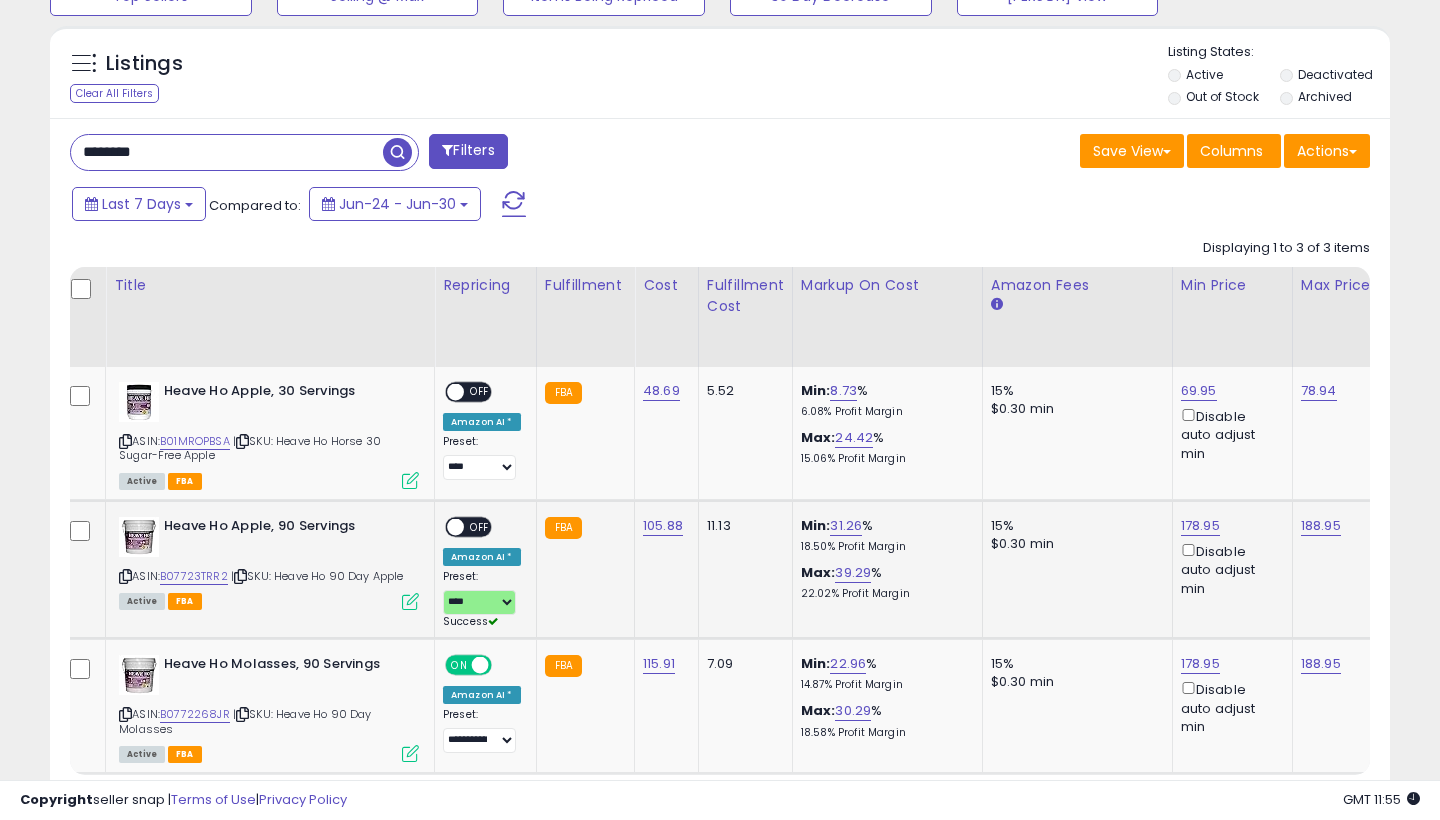 scroll, scrollTop: 730, scrollLeft: 0, axis: vertical 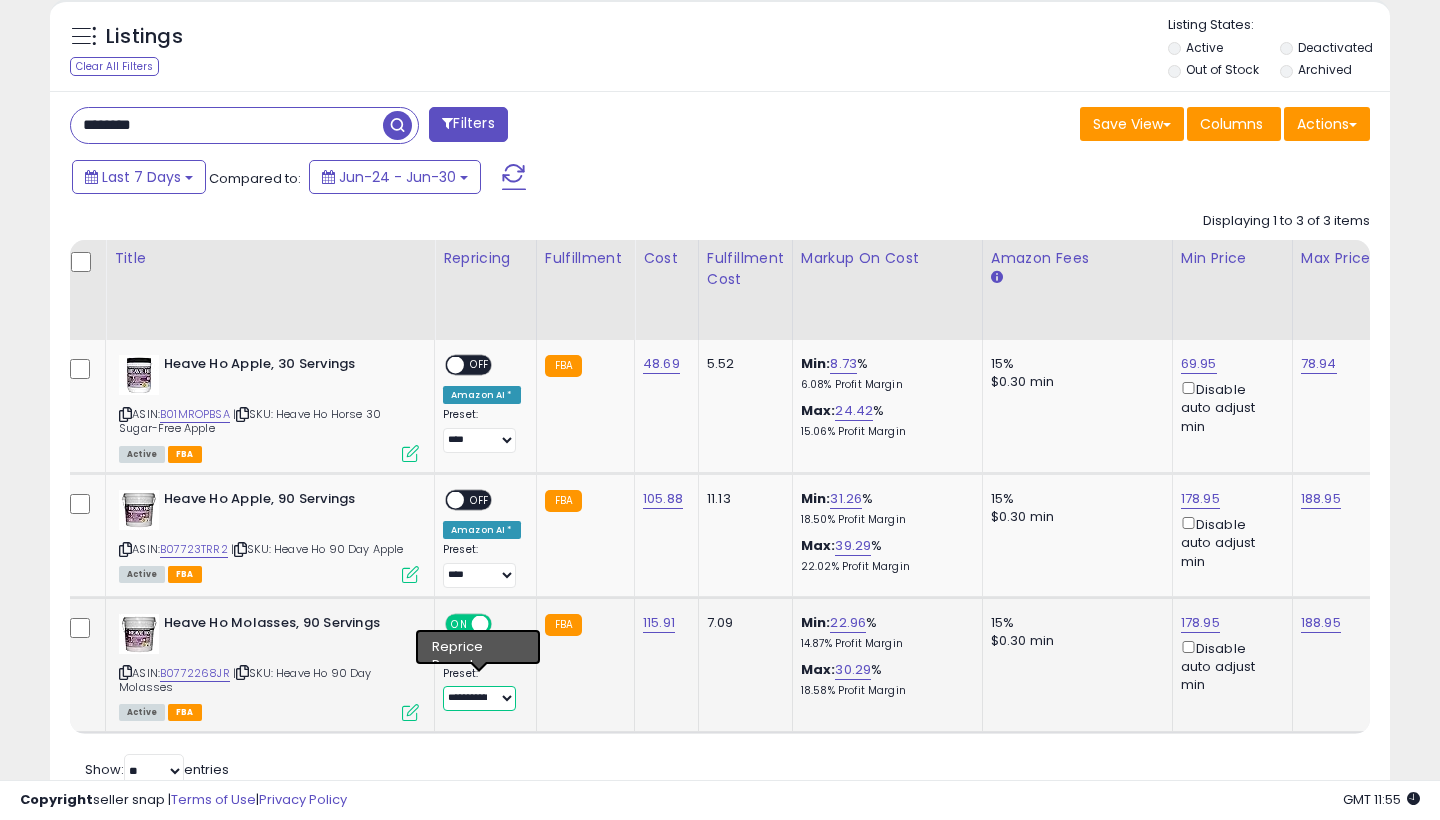select on "****" 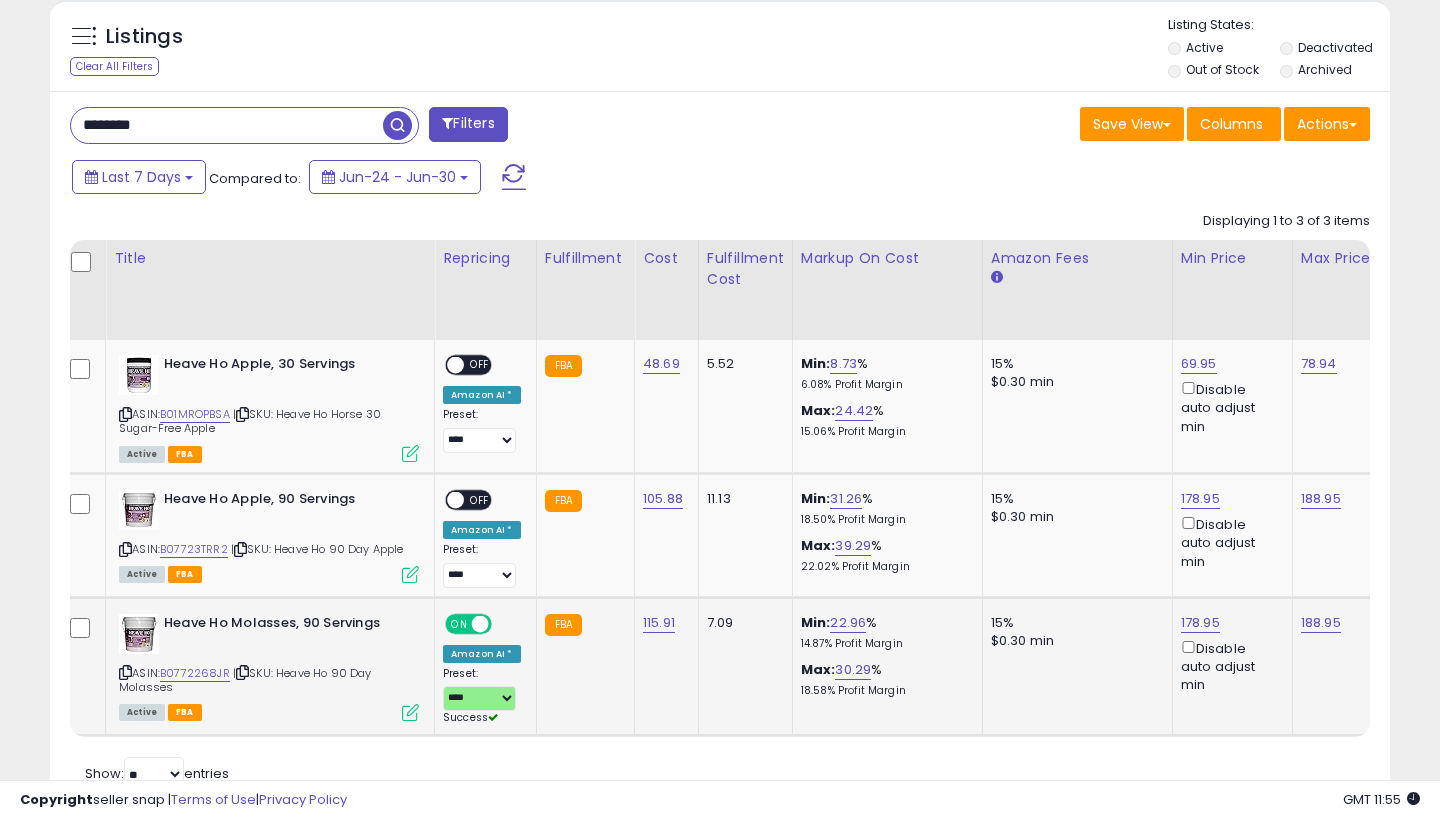 click on "ON   OFF" at bounding box center (470, 623) 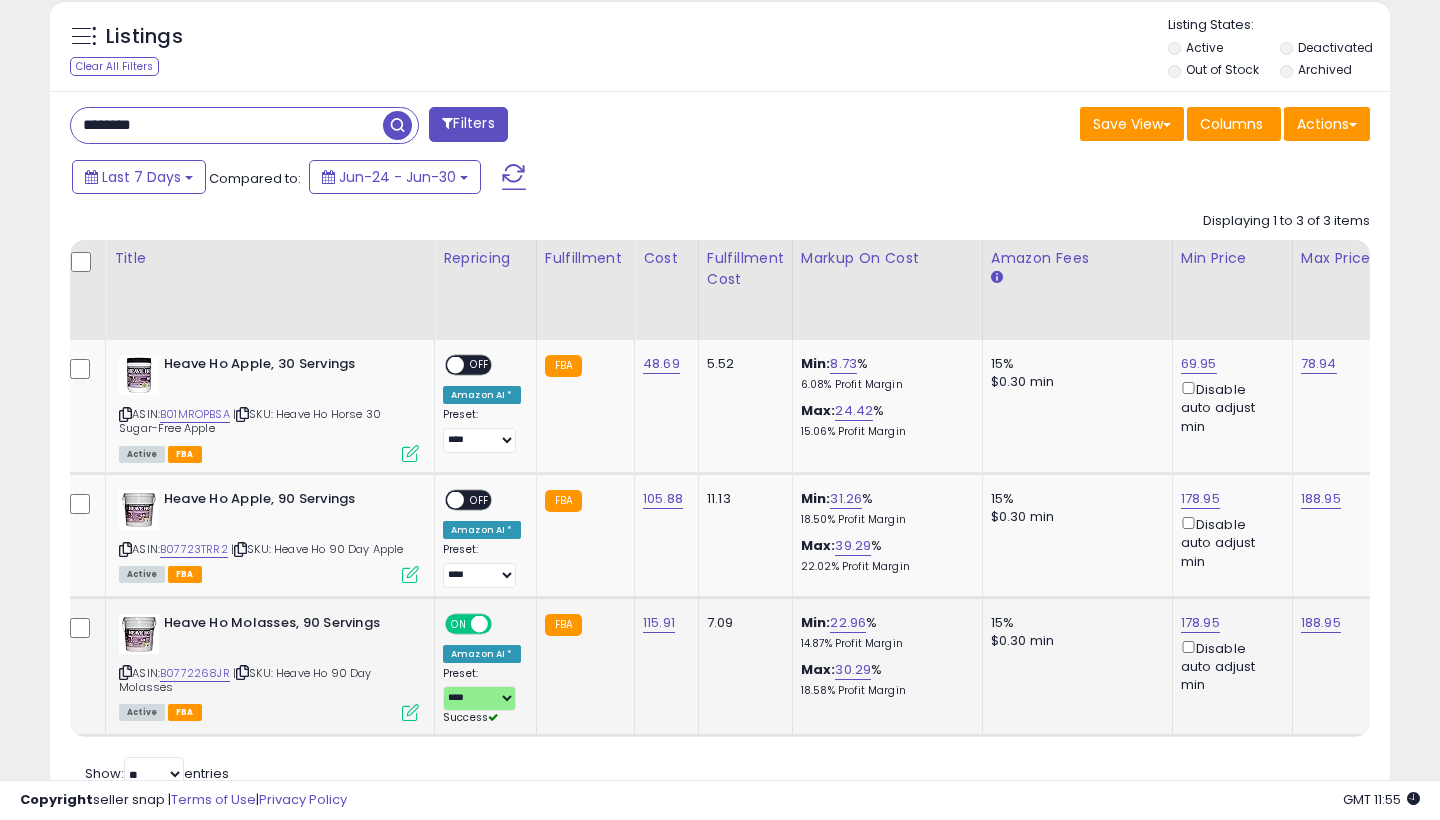click at bounding box center [479, 623] 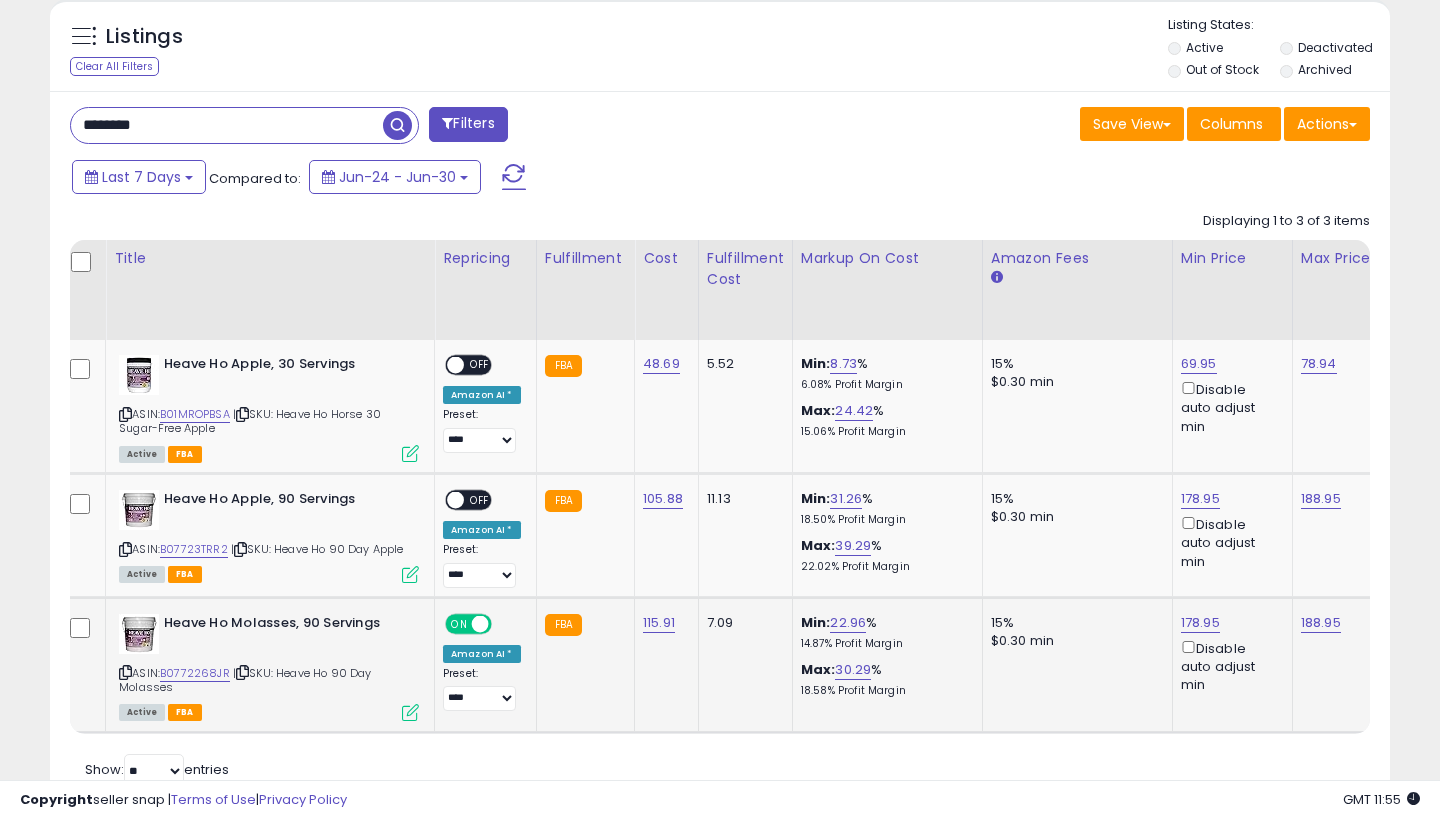 click at bounding box center [480, 623] 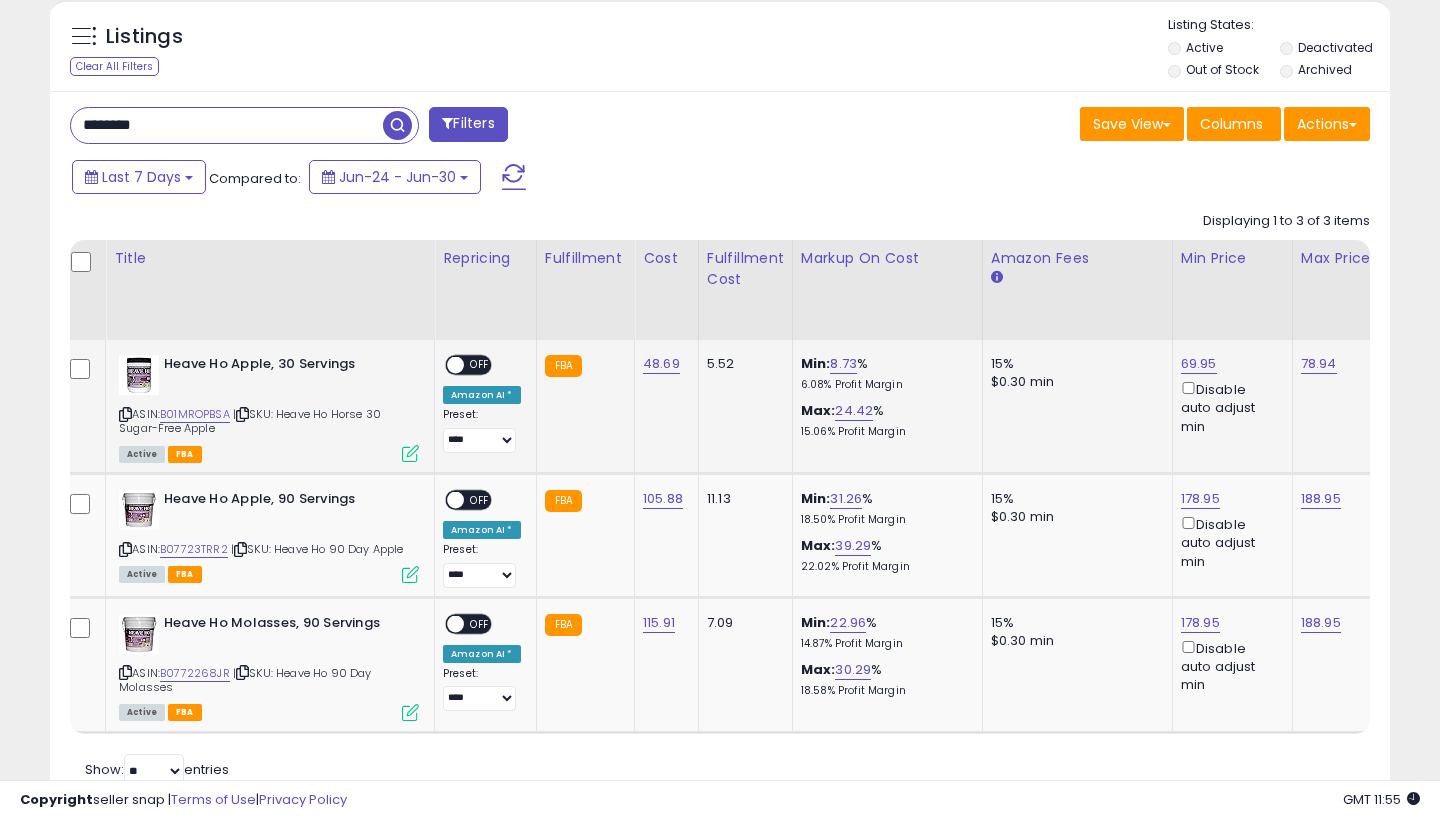 click on "69.95" at bounding box center [1199, 364] 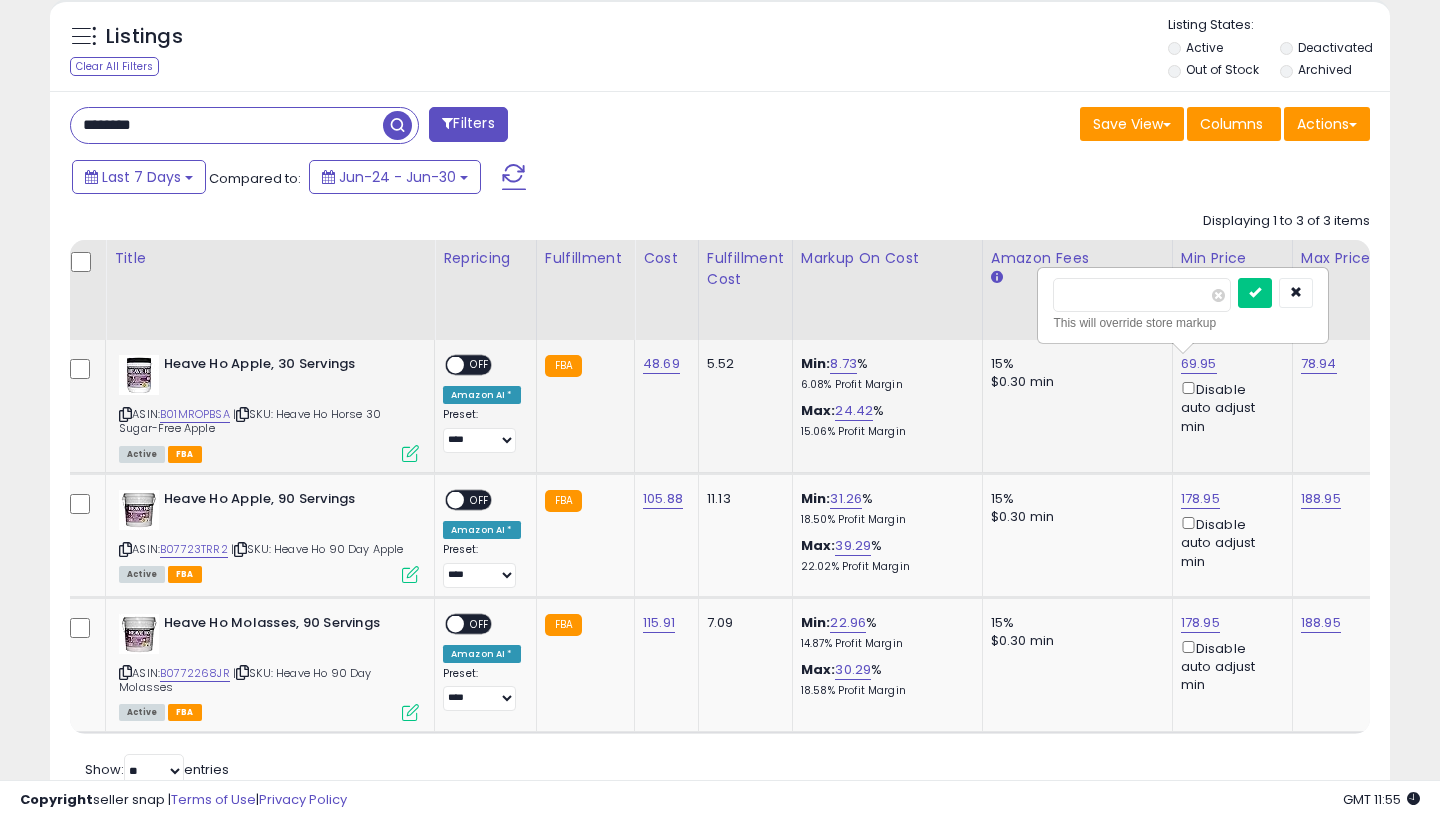 click at bounding box center [1255, 293] 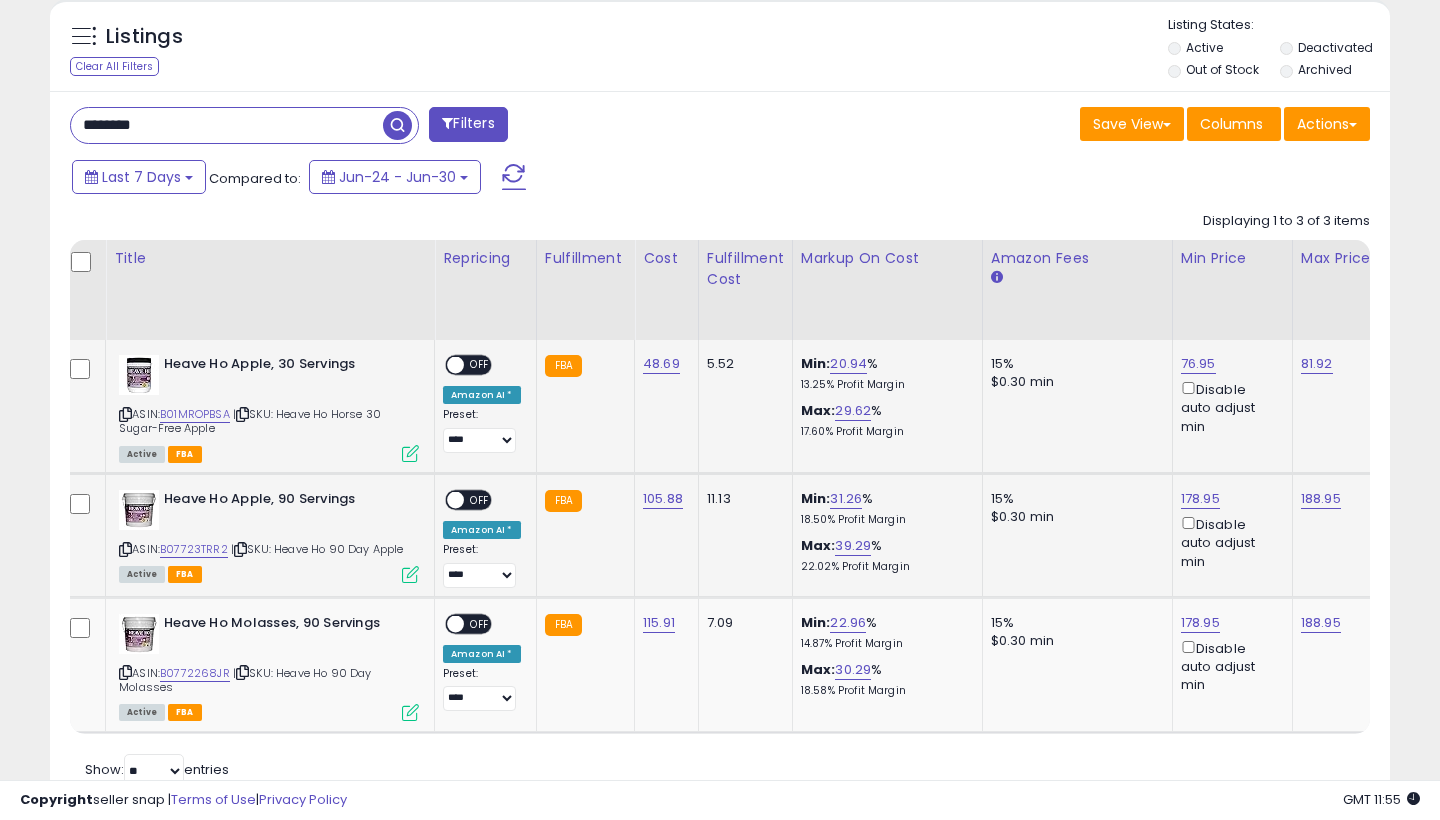click on "178.95" at bounding box center [1198, 364] 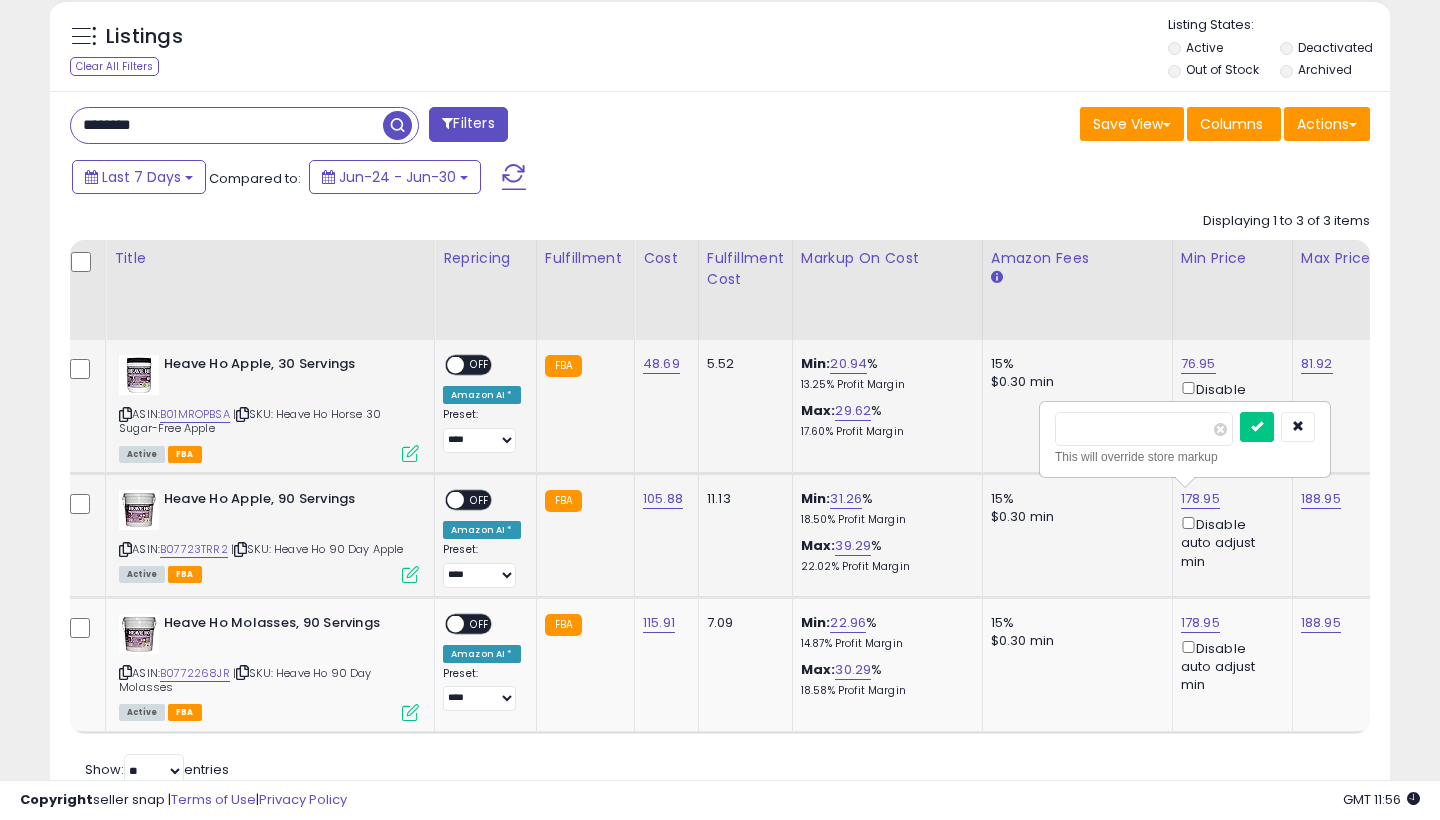click at bounding box center [1257, 427] 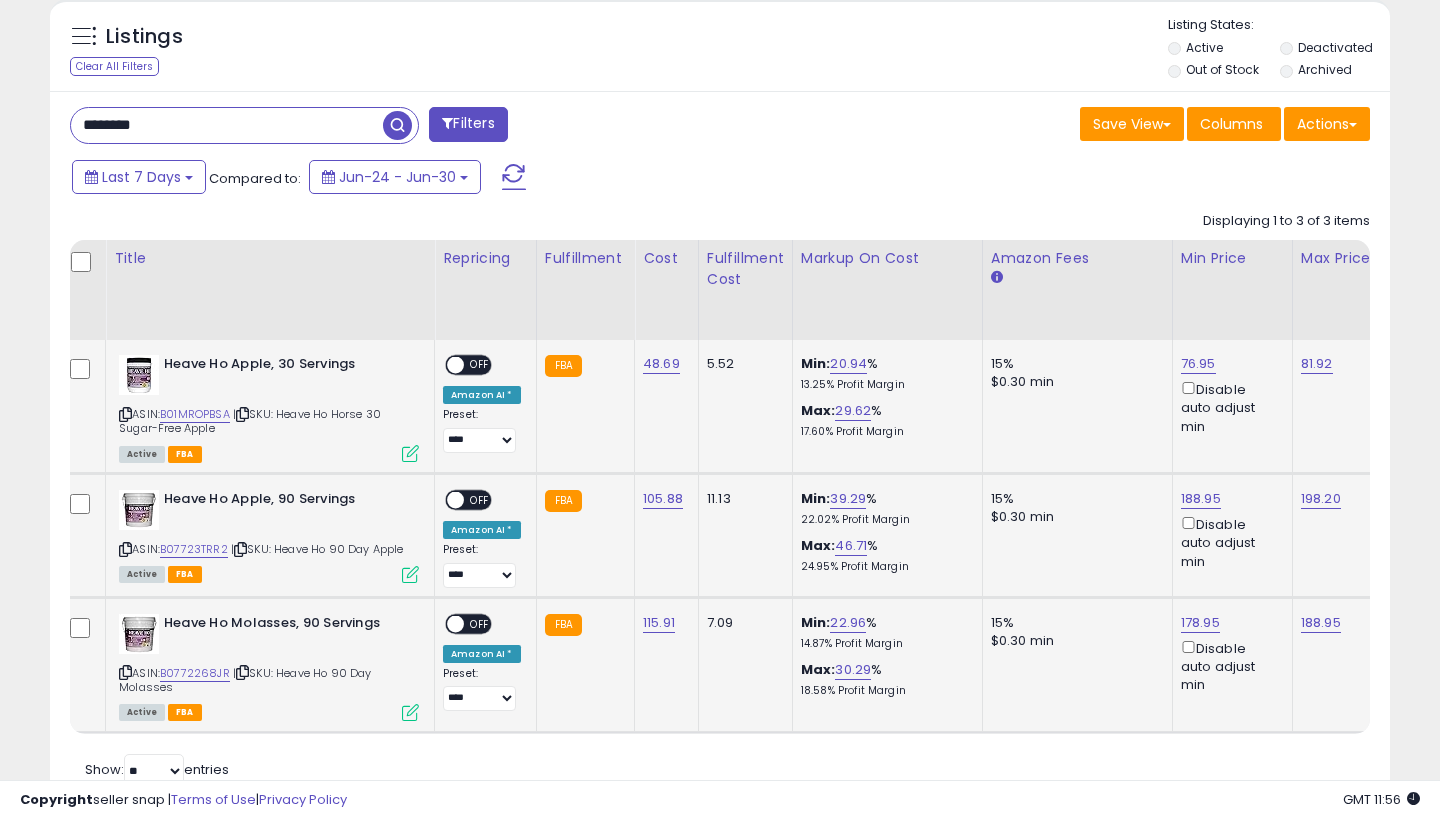 click on "178.95" at bounding box center (1198, 364) 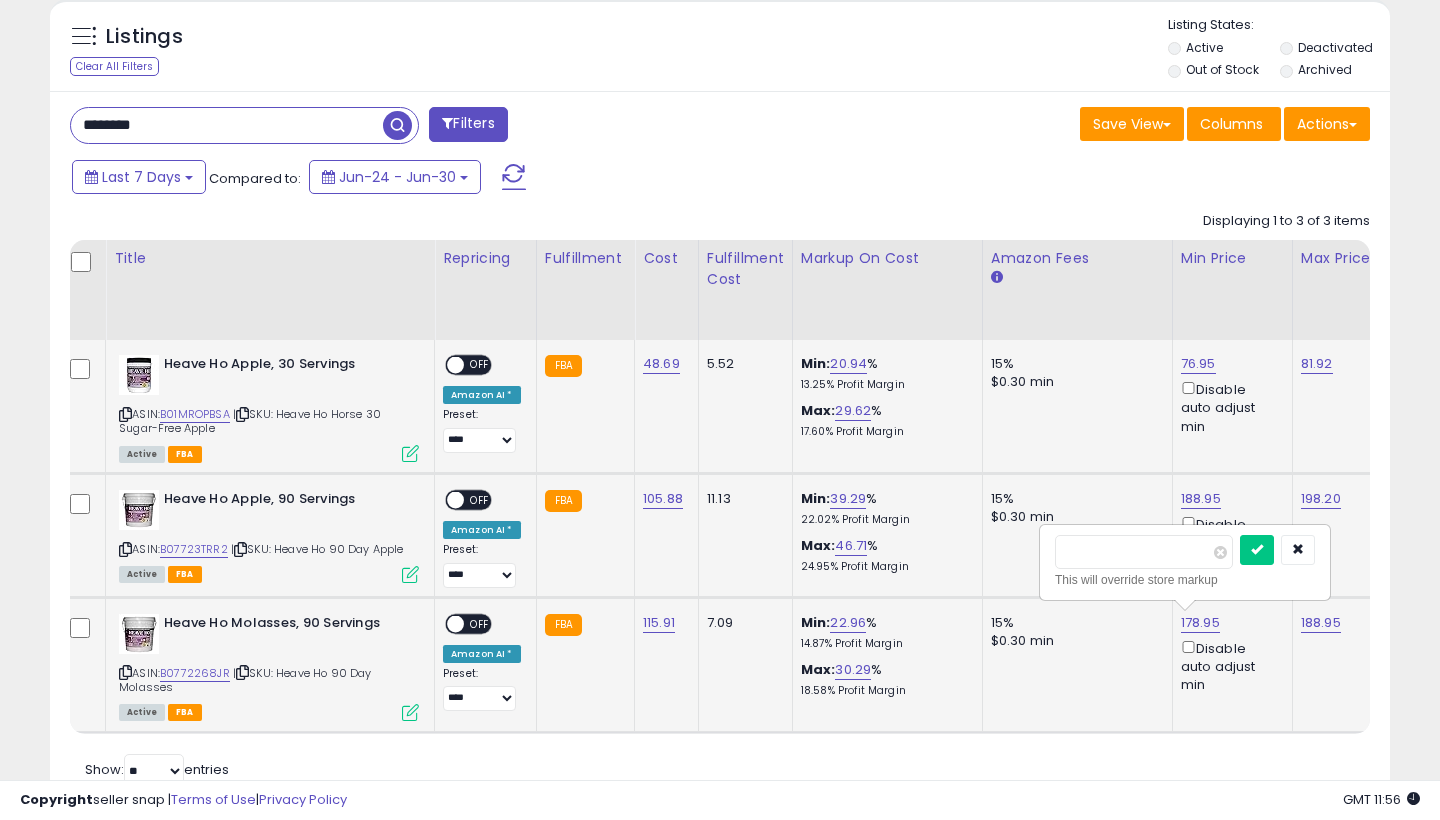 click at bounding box center (1257, 550) 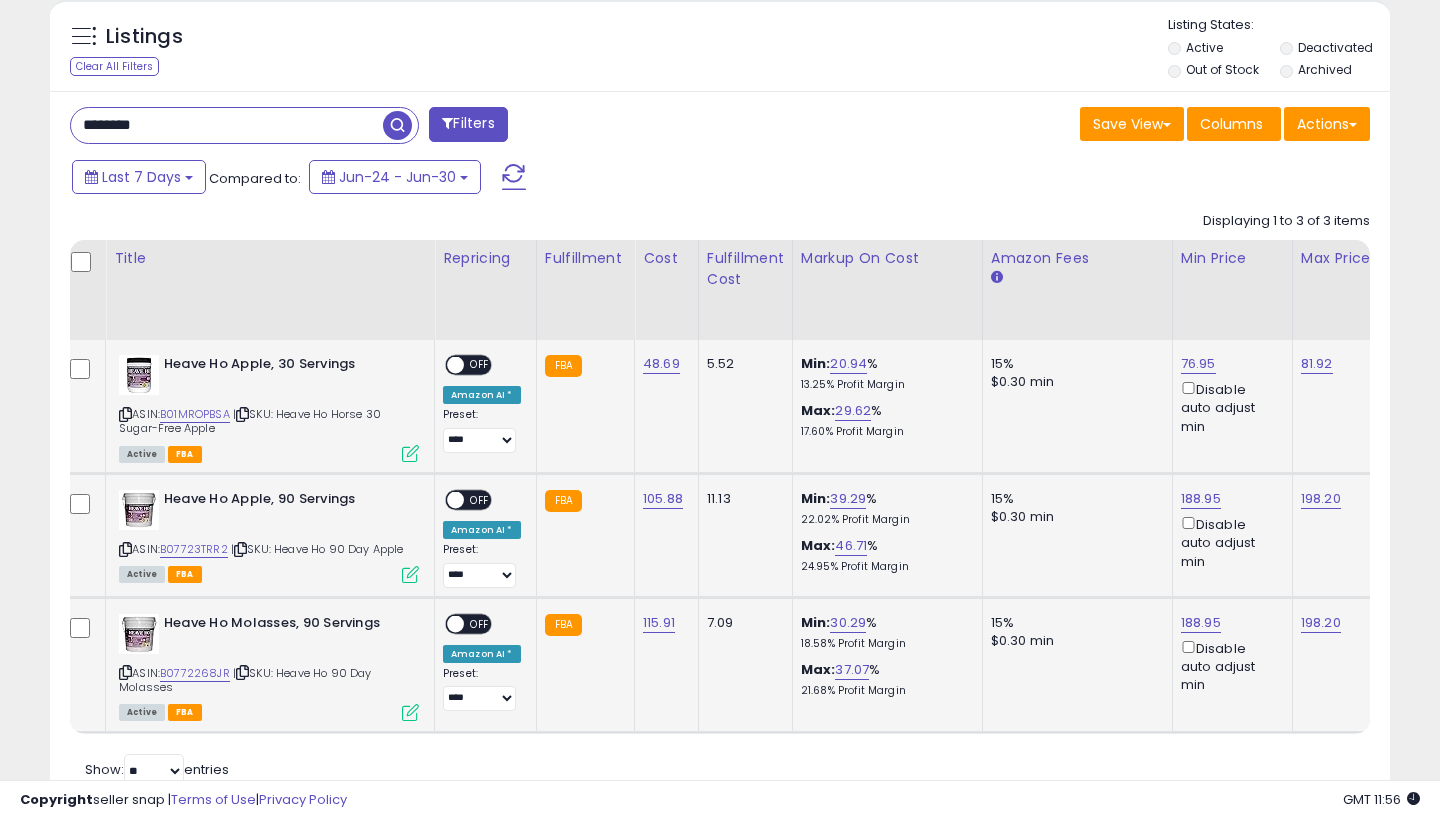 click on "********" at bounding box center (227, 125) 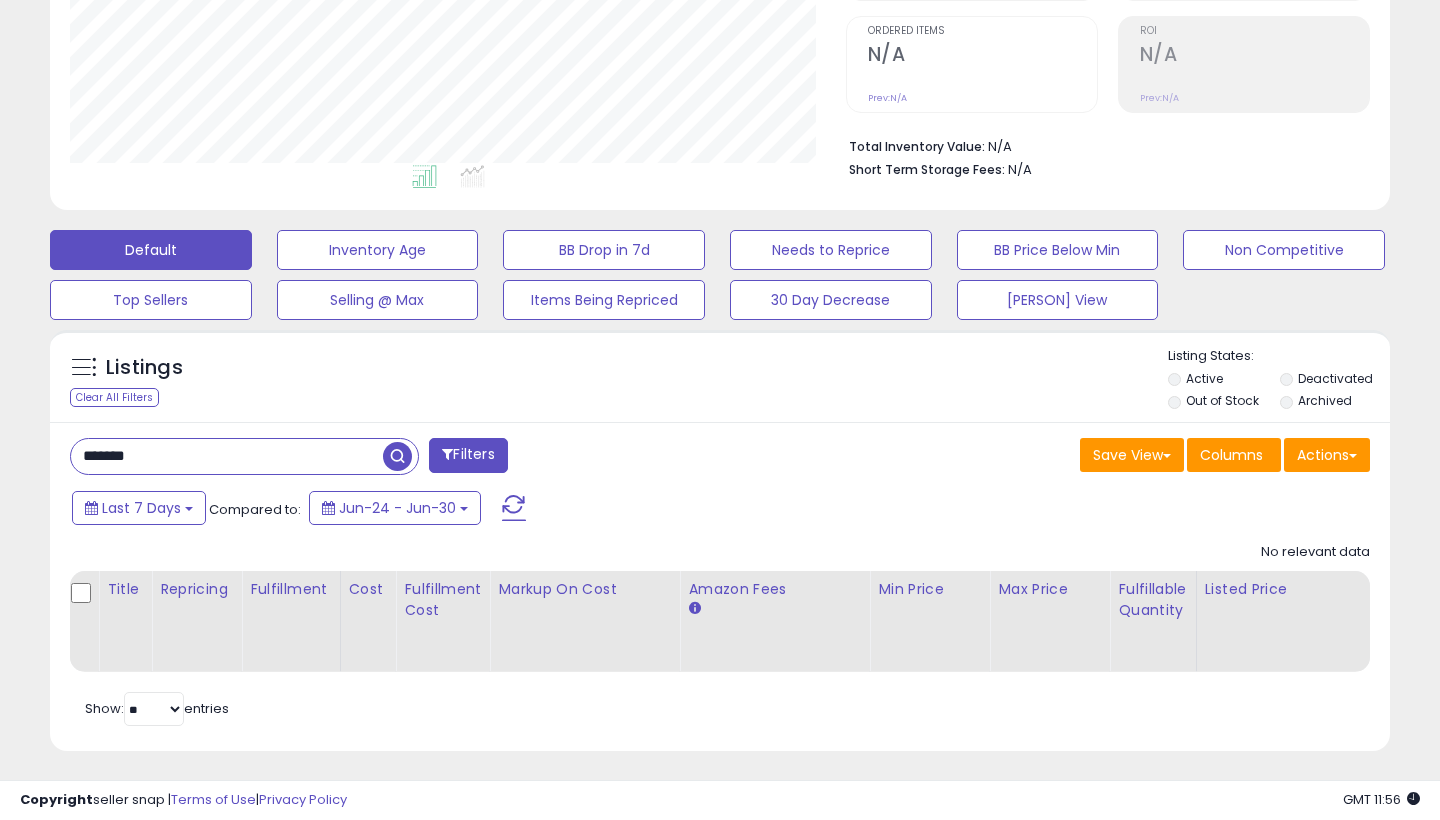 scroll, scrollTop: 999590, scrollLeft: 999224, axis: both 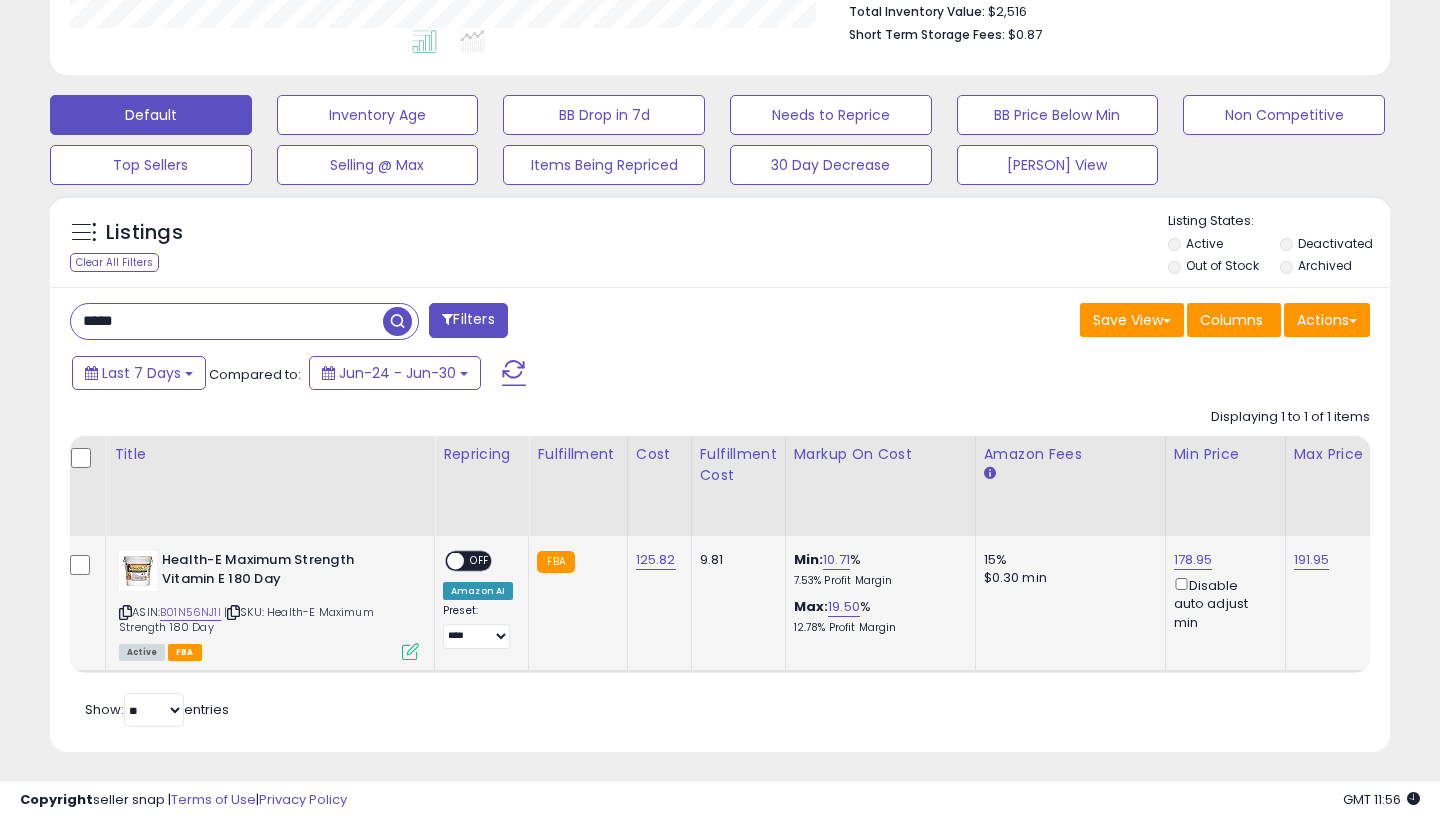 click on "178.95" at bounding box center [1193, 560] 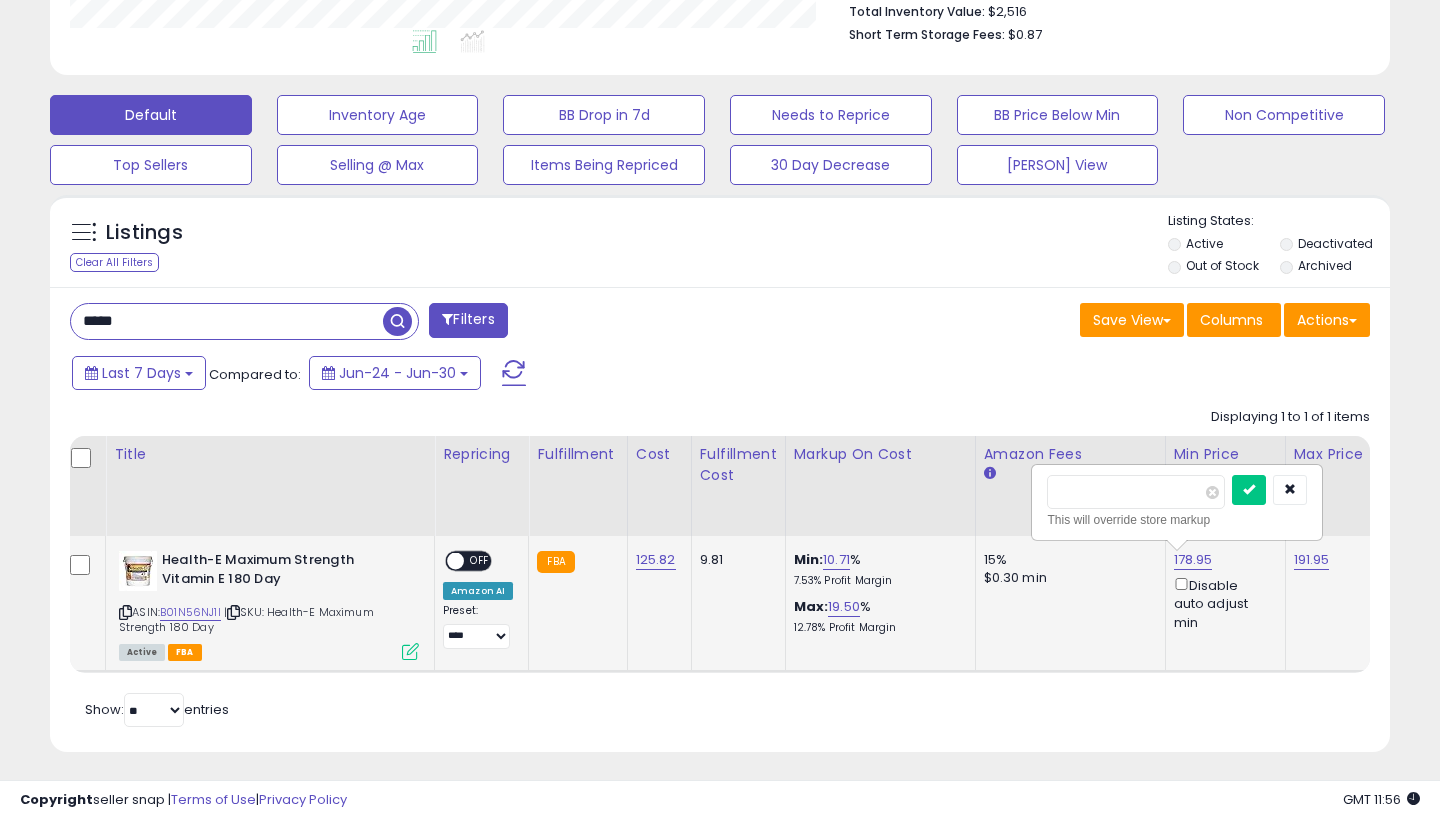scroll, scrollTop: 533, scrollLeft: 0, axis: vertical 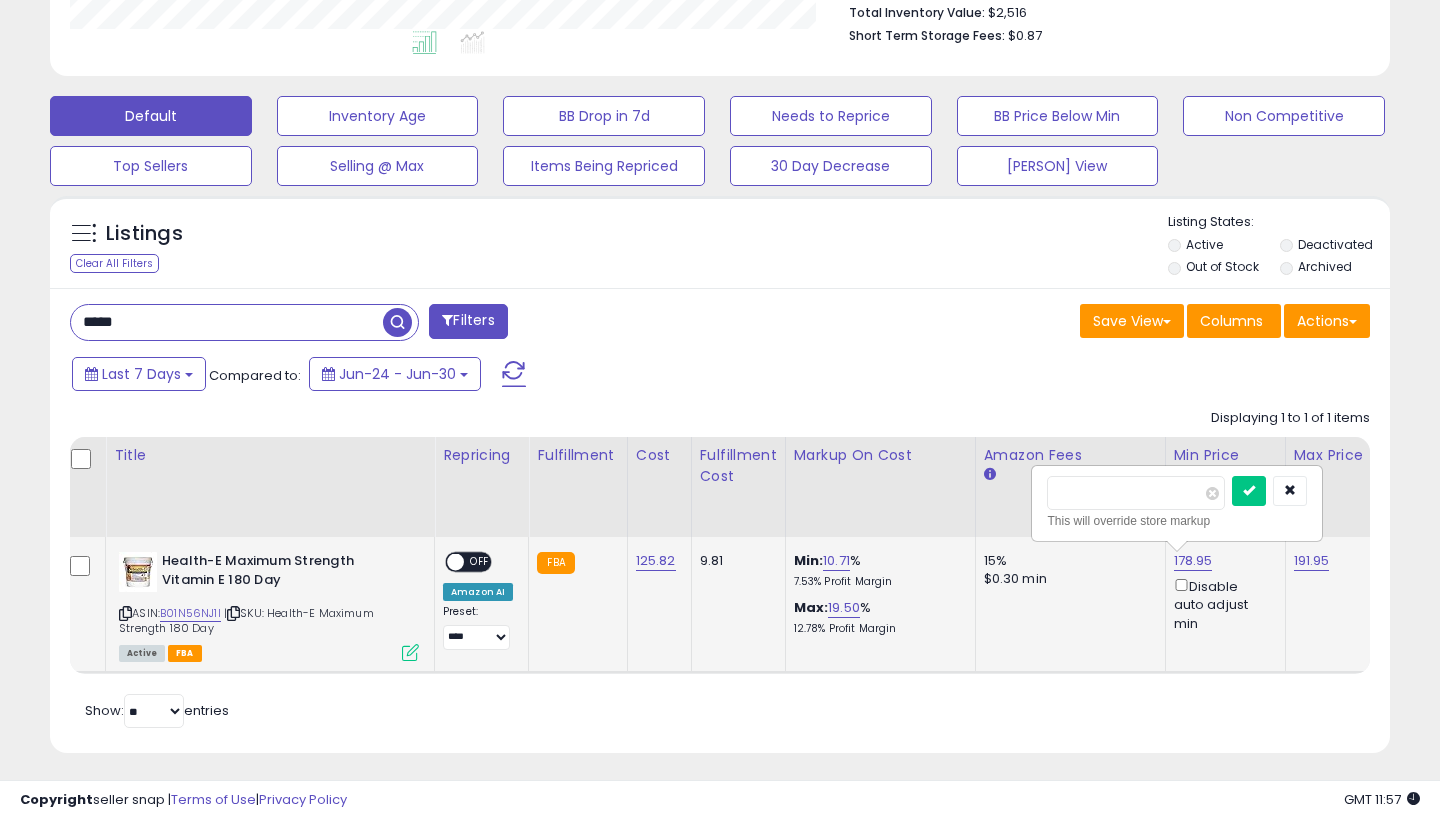 click at bounding box center [1249, 491] 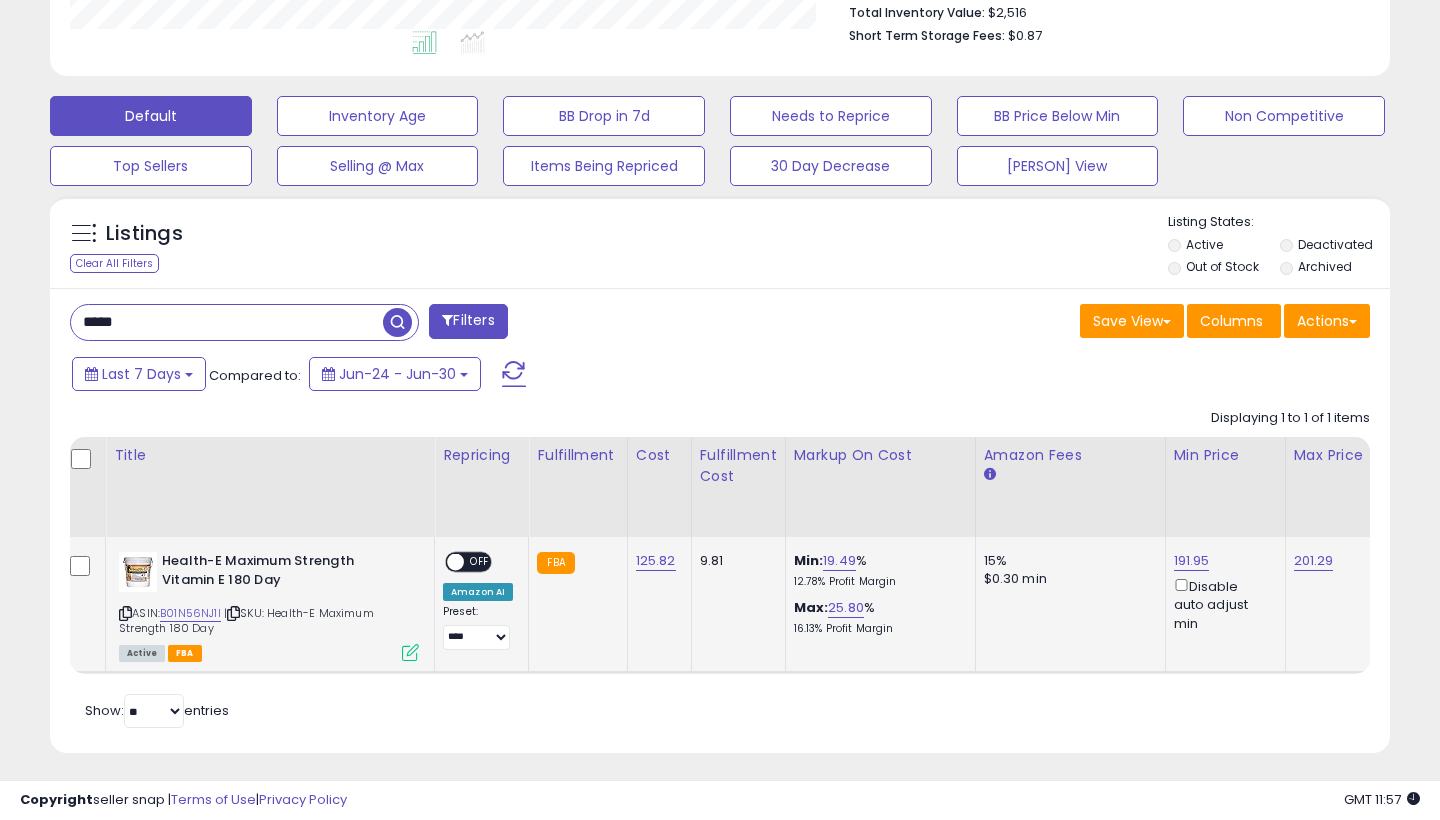 click on "*****" at bounding box center [227, 322] 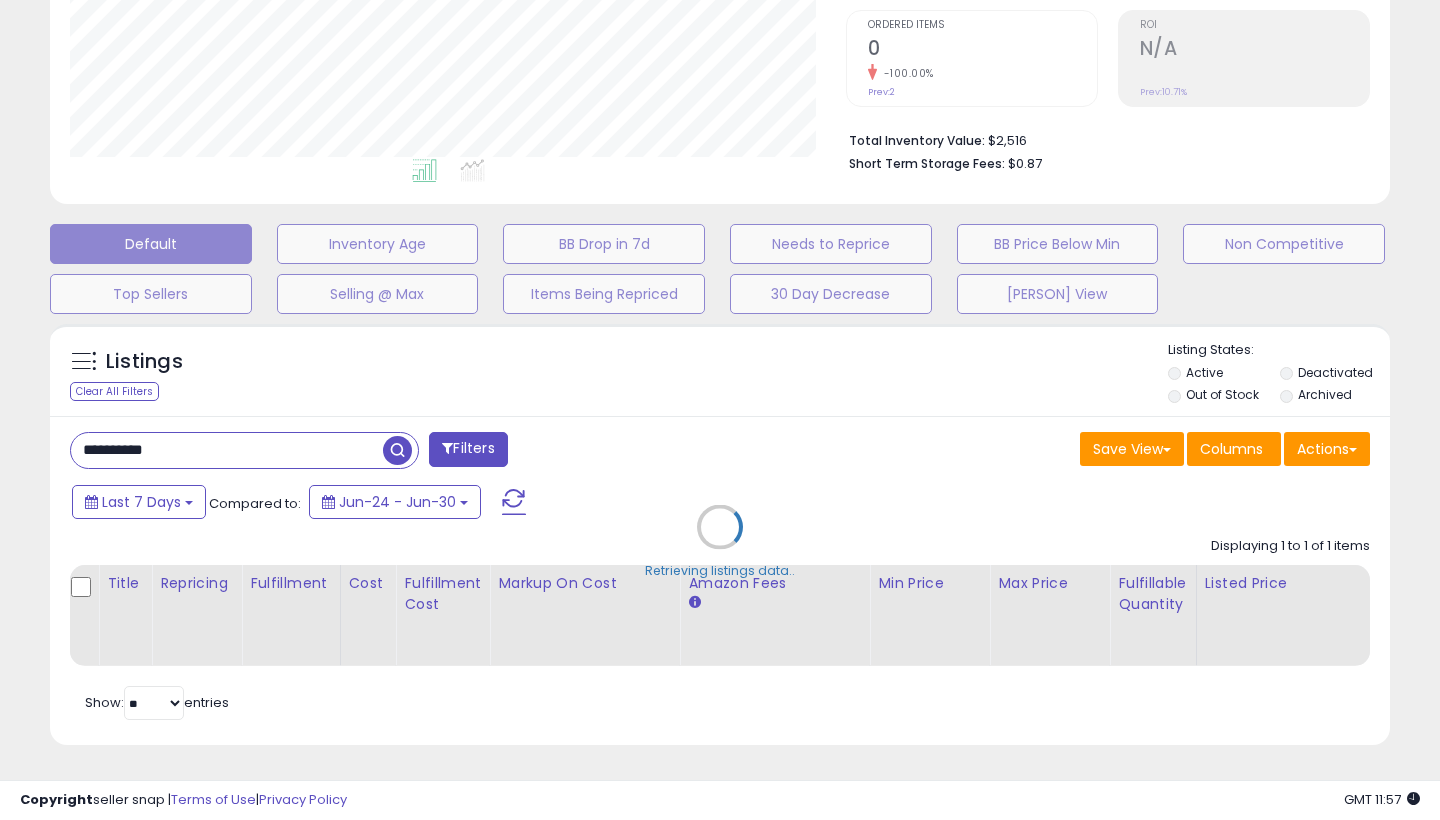 scroll, scrollTop: 399, scrollLeft: 0, axis: vertical 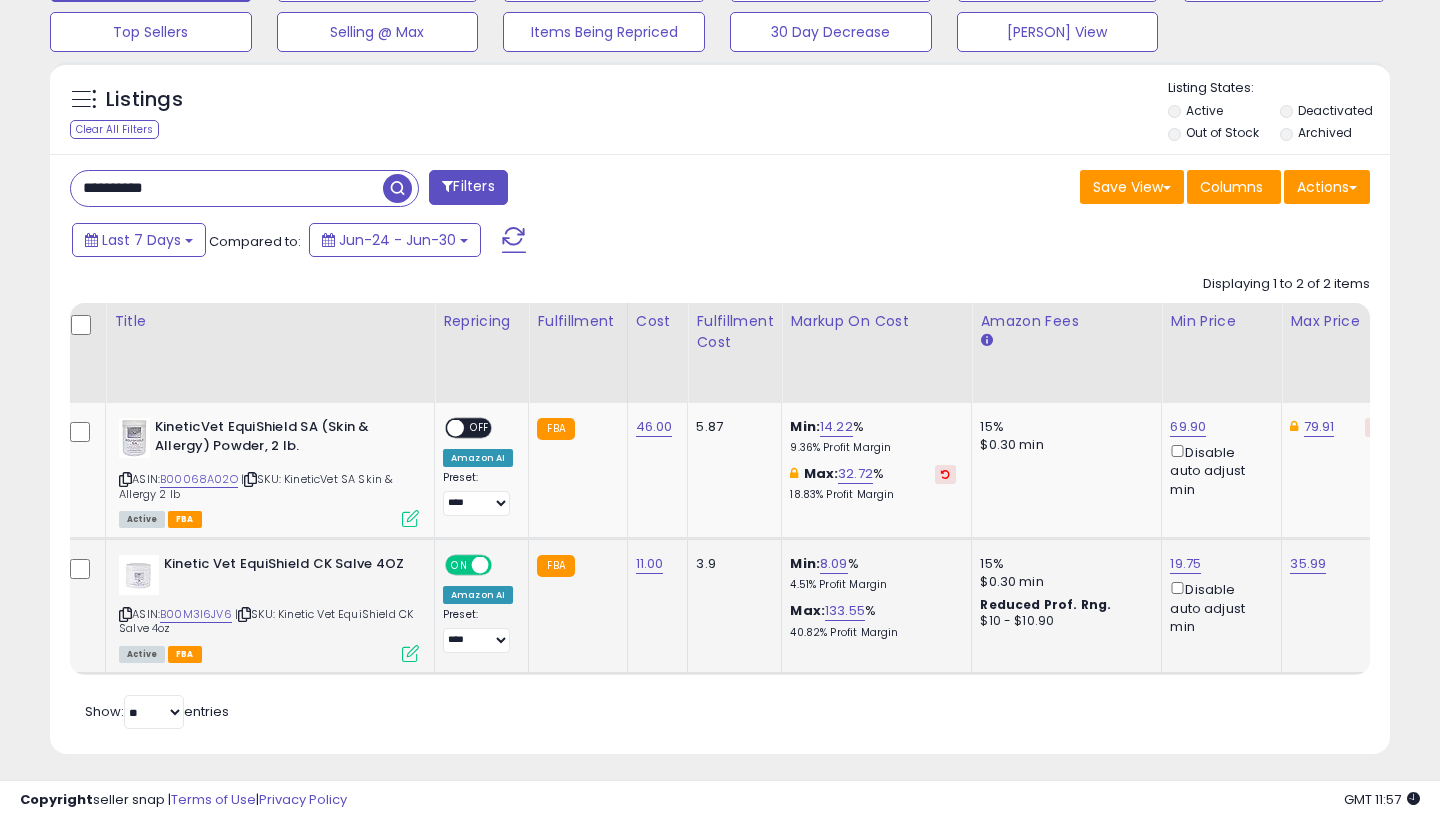 click at bounding box center [480, 565] 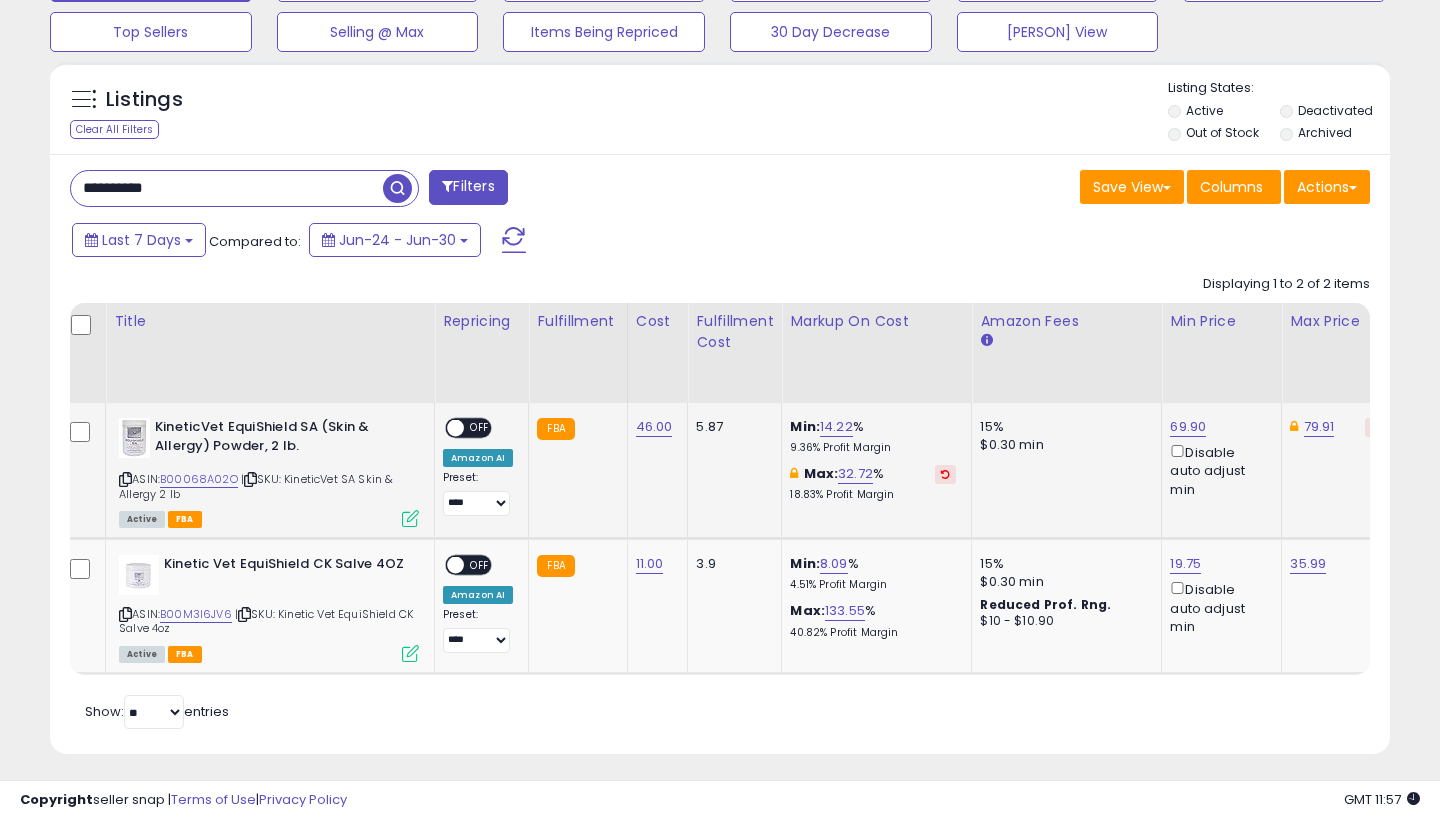 click on "69.90" at bounding box center [1188, 427] 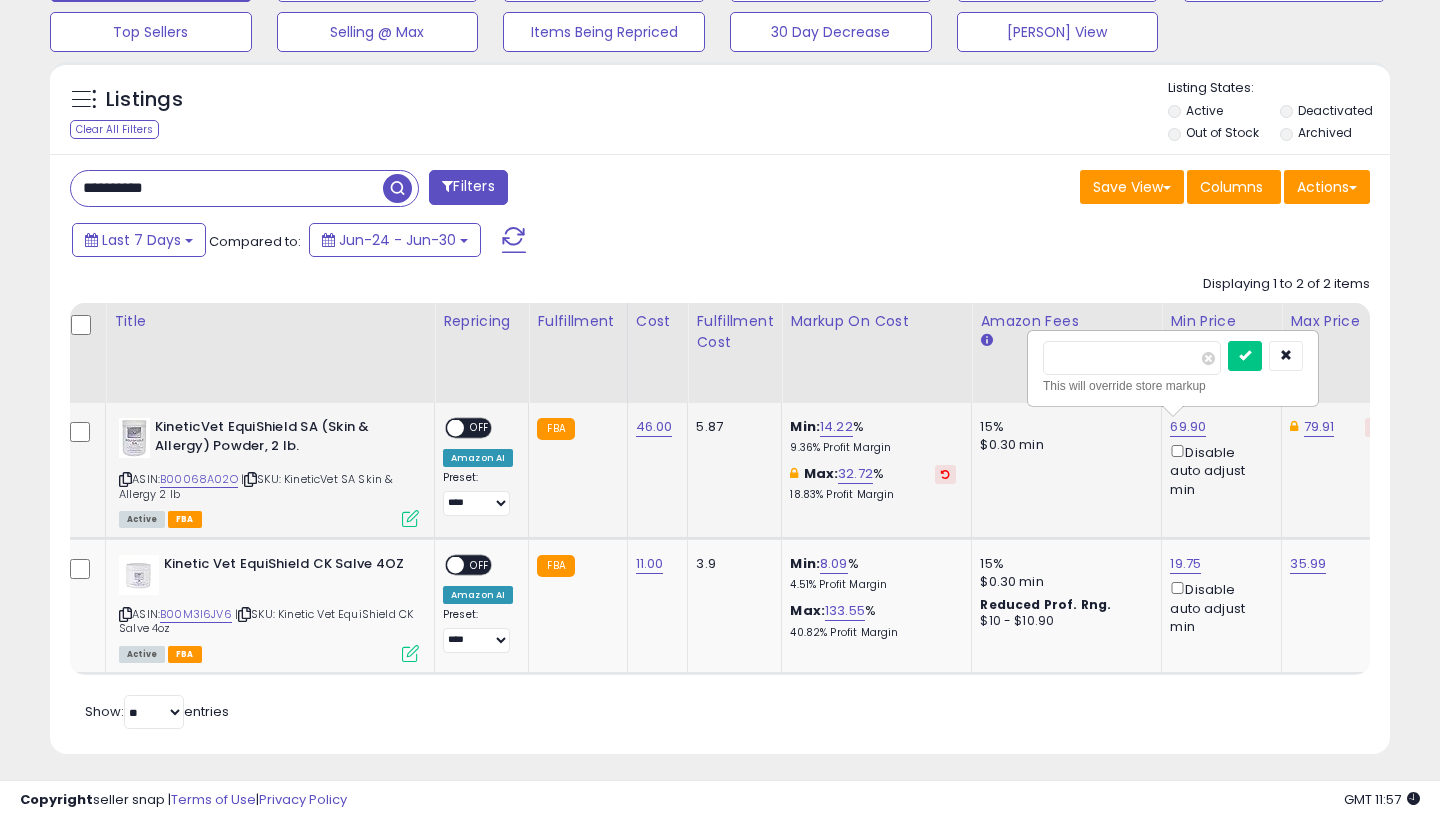 click at bounding box center [1245, 356] 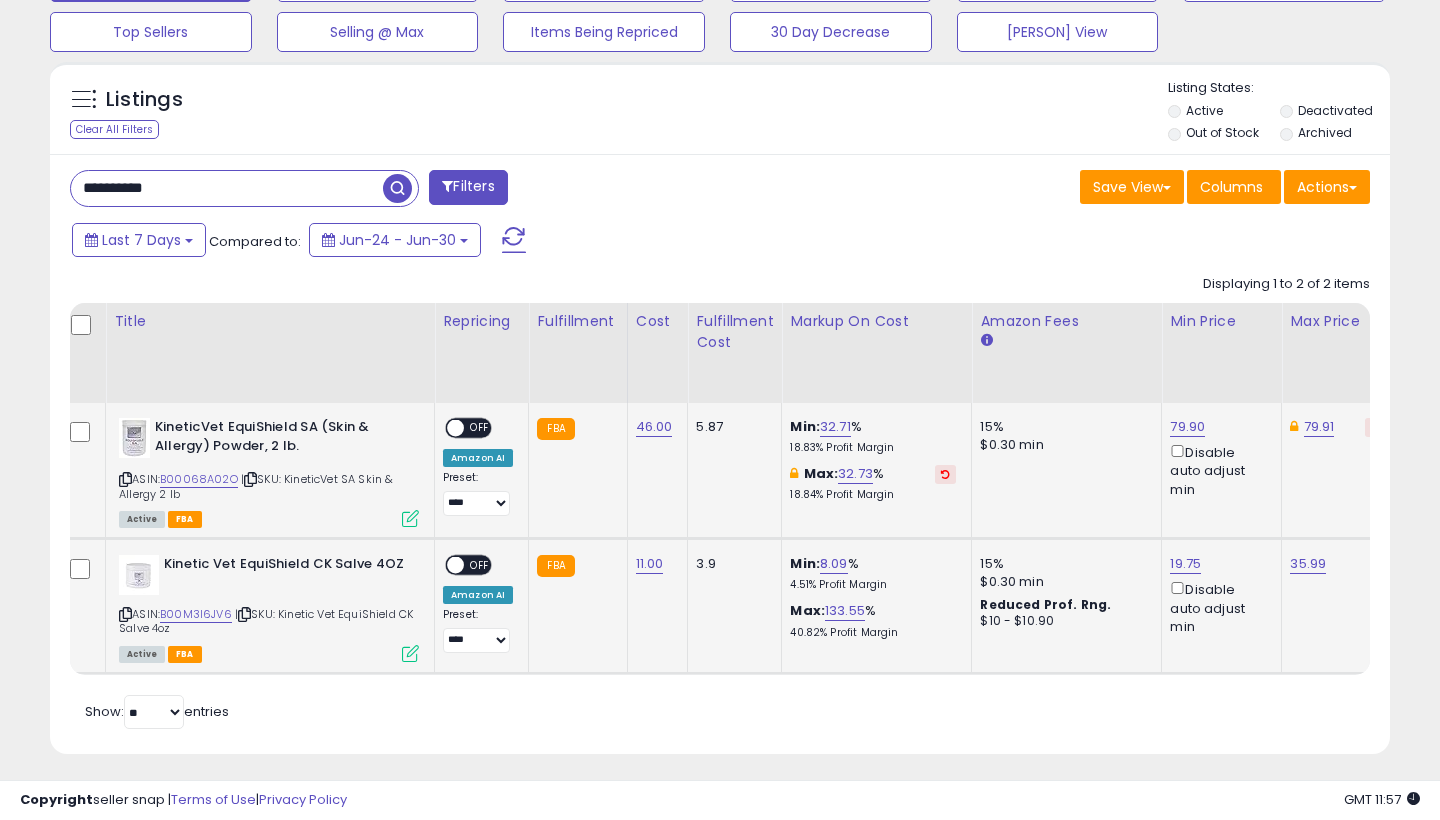 click on "19.75" at bounding box center (1187, 427) 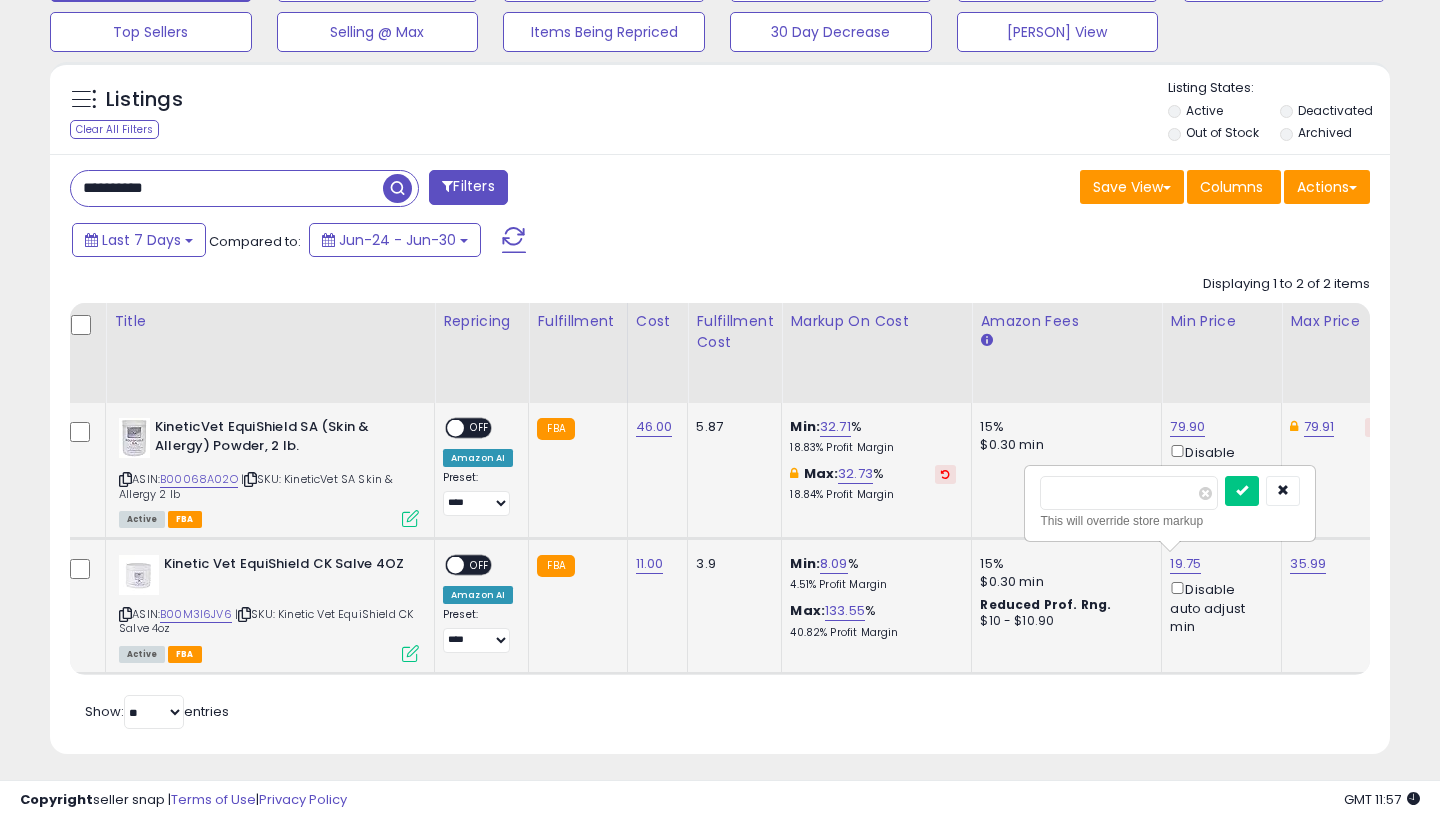 click at bounding box center [1242, 491] 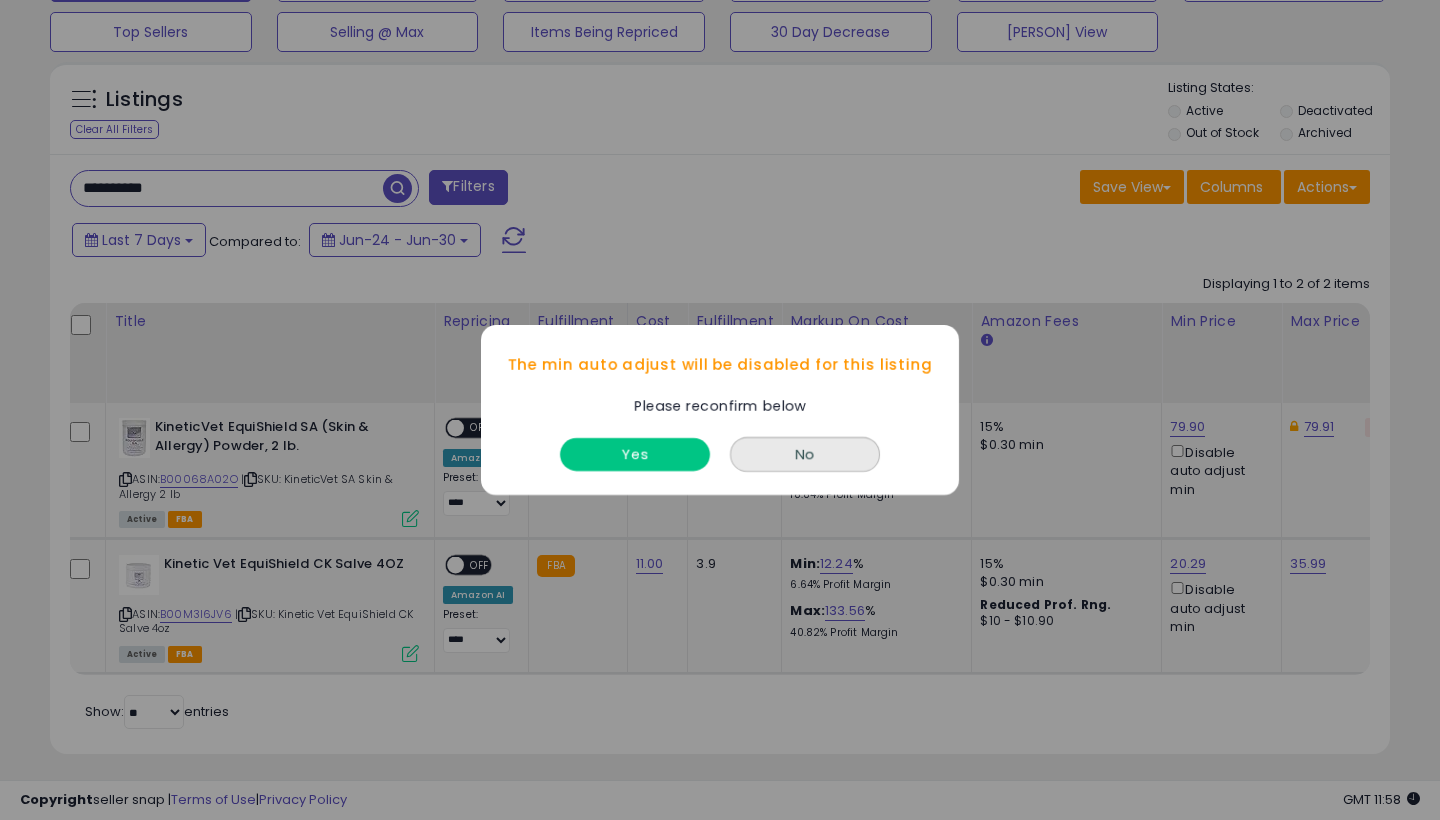 click on "Yes" at bounding box center [635, 454] 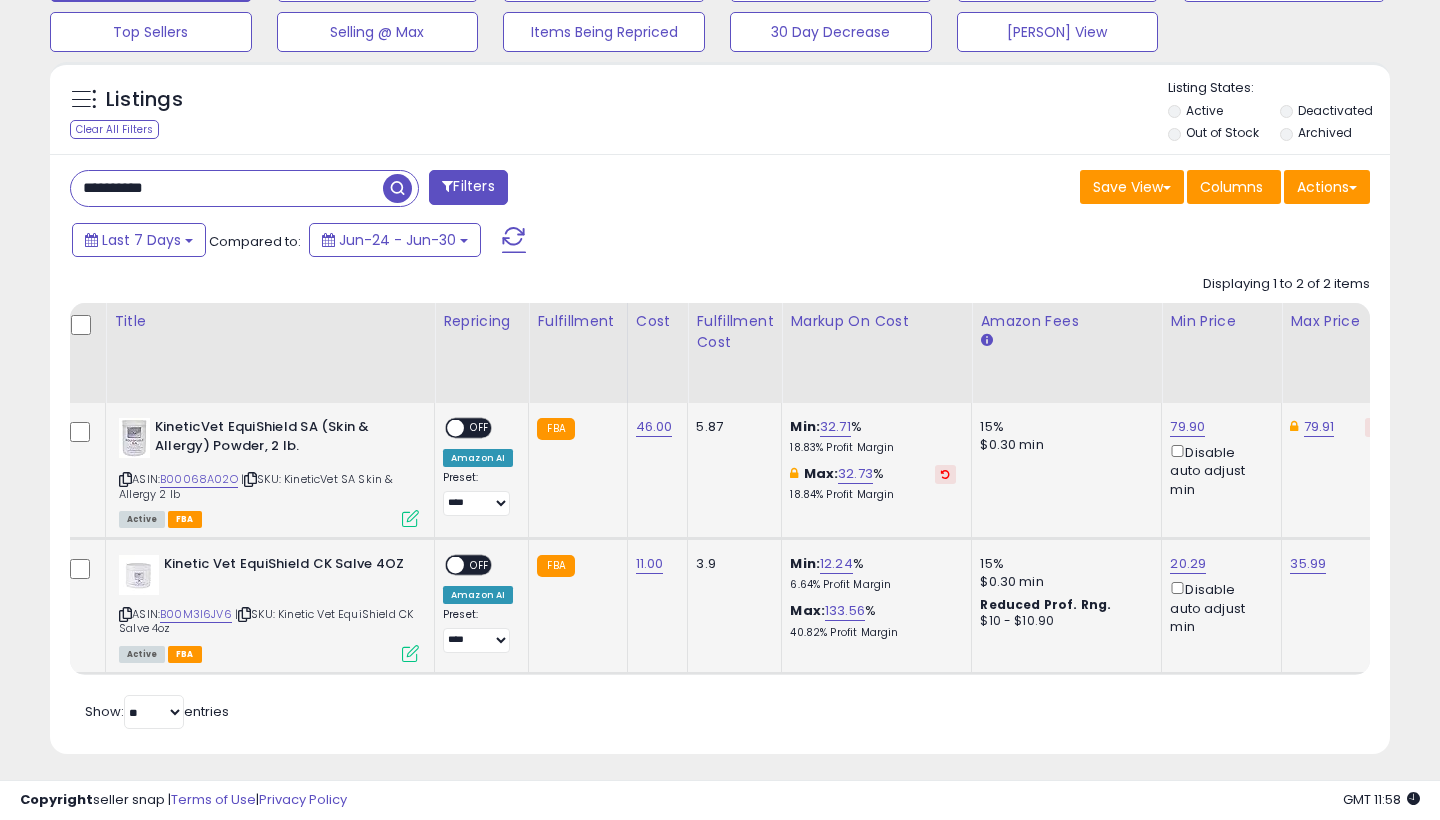 click on "**********" at bounding box center [227, 188] 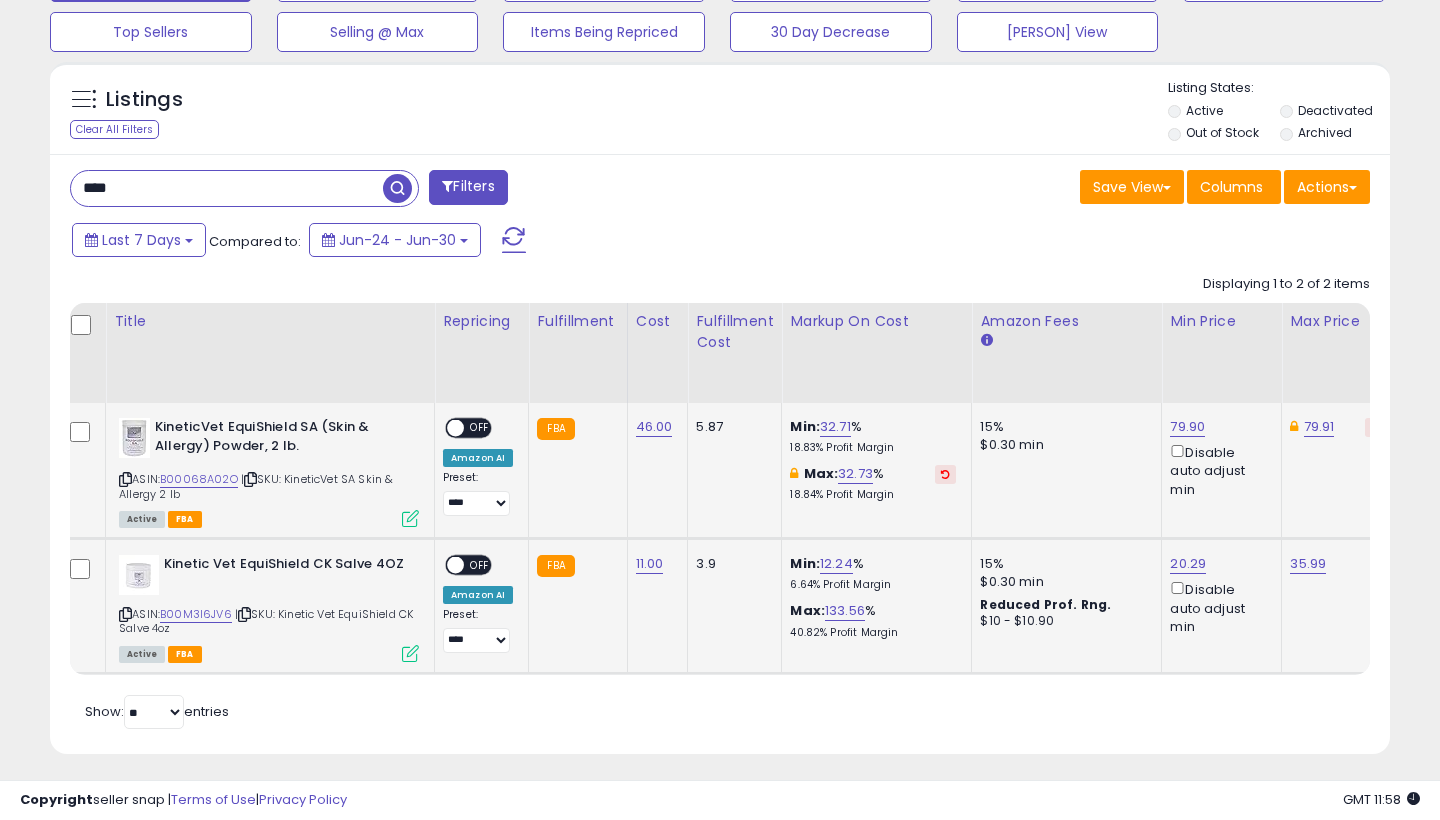 type on "****" 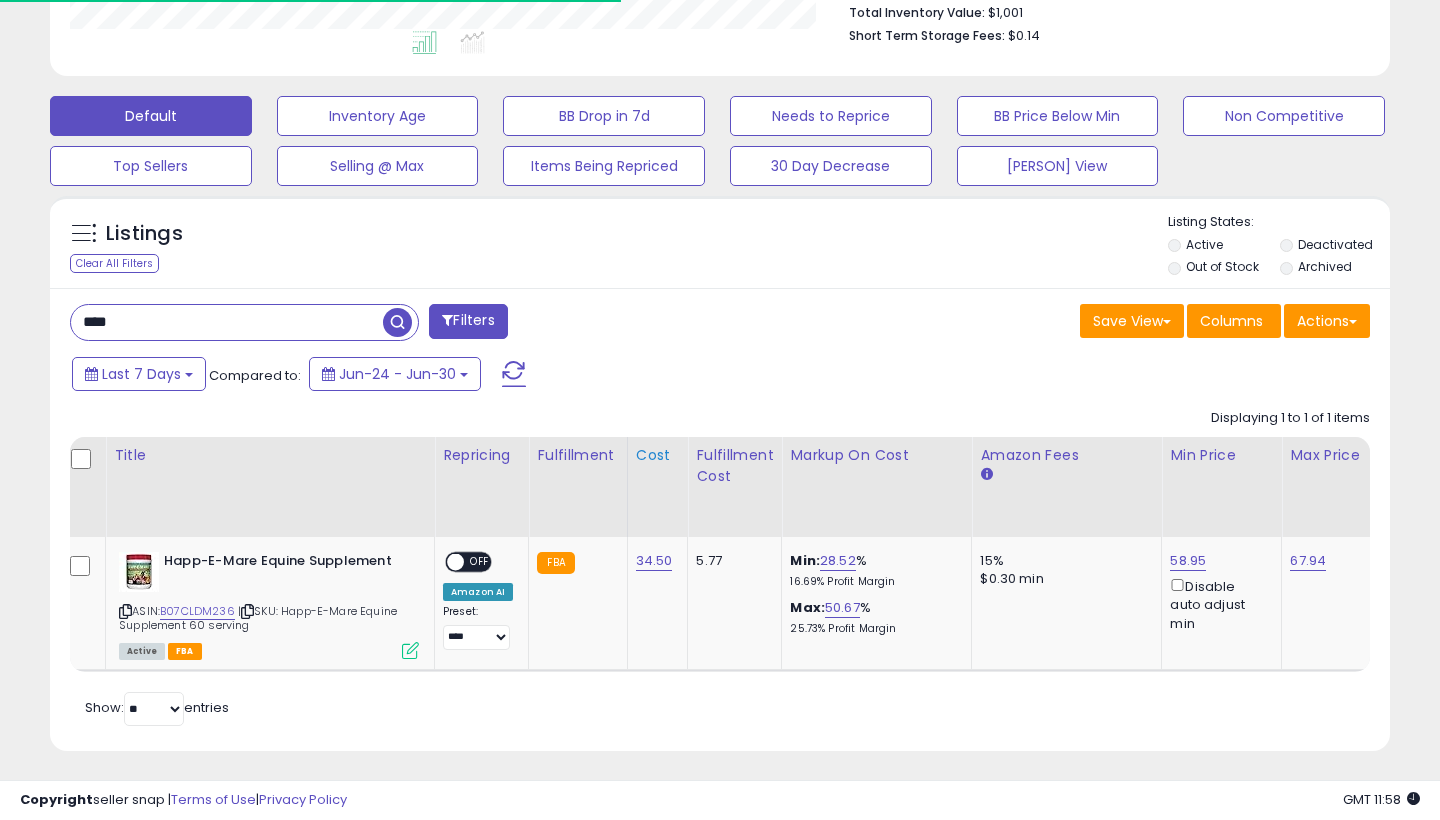scroll, scrollTop: 532, scrollLeft: 0, axis: vertical 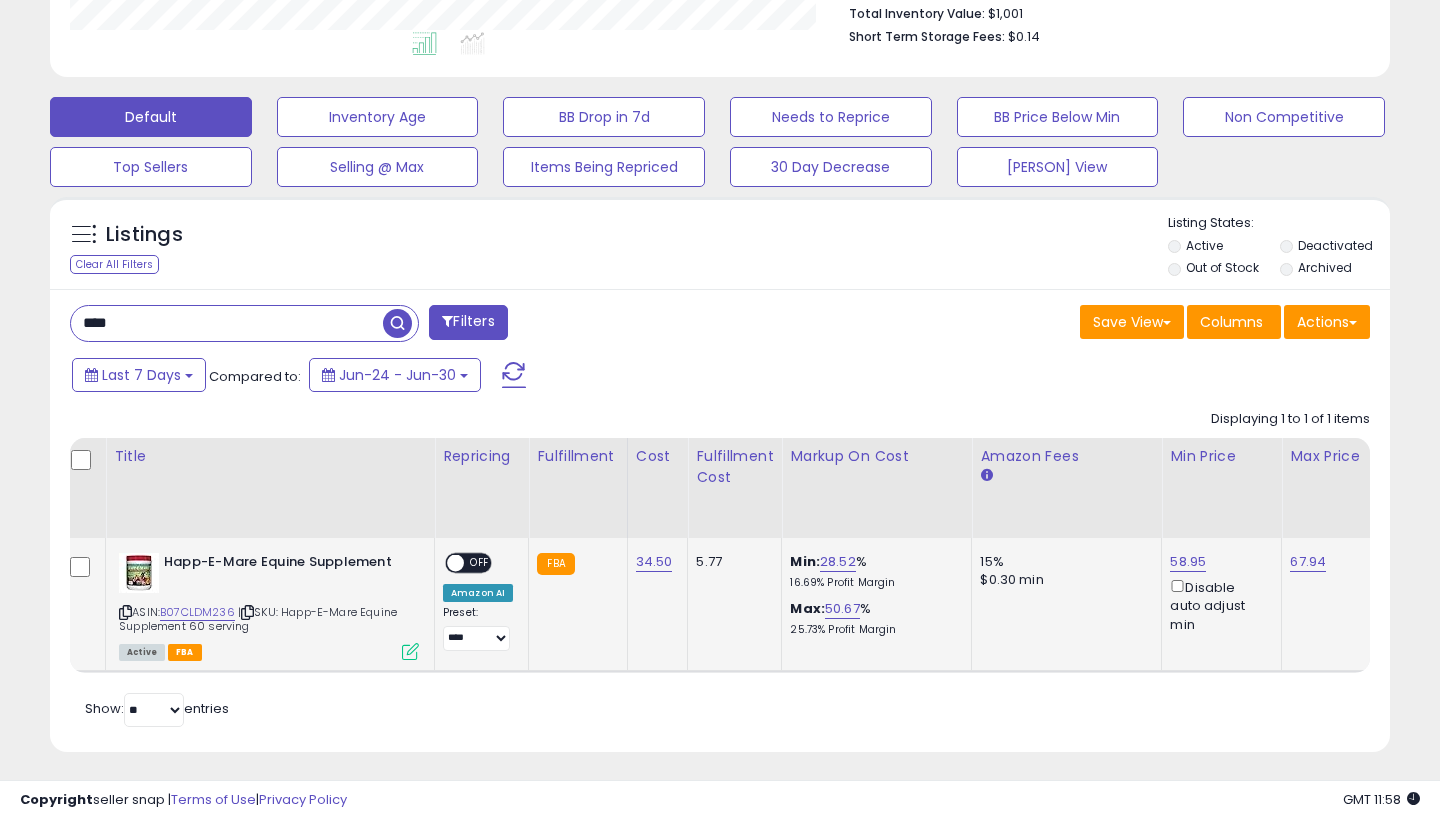 click on "58.95" at bounding box center [1188, 562] 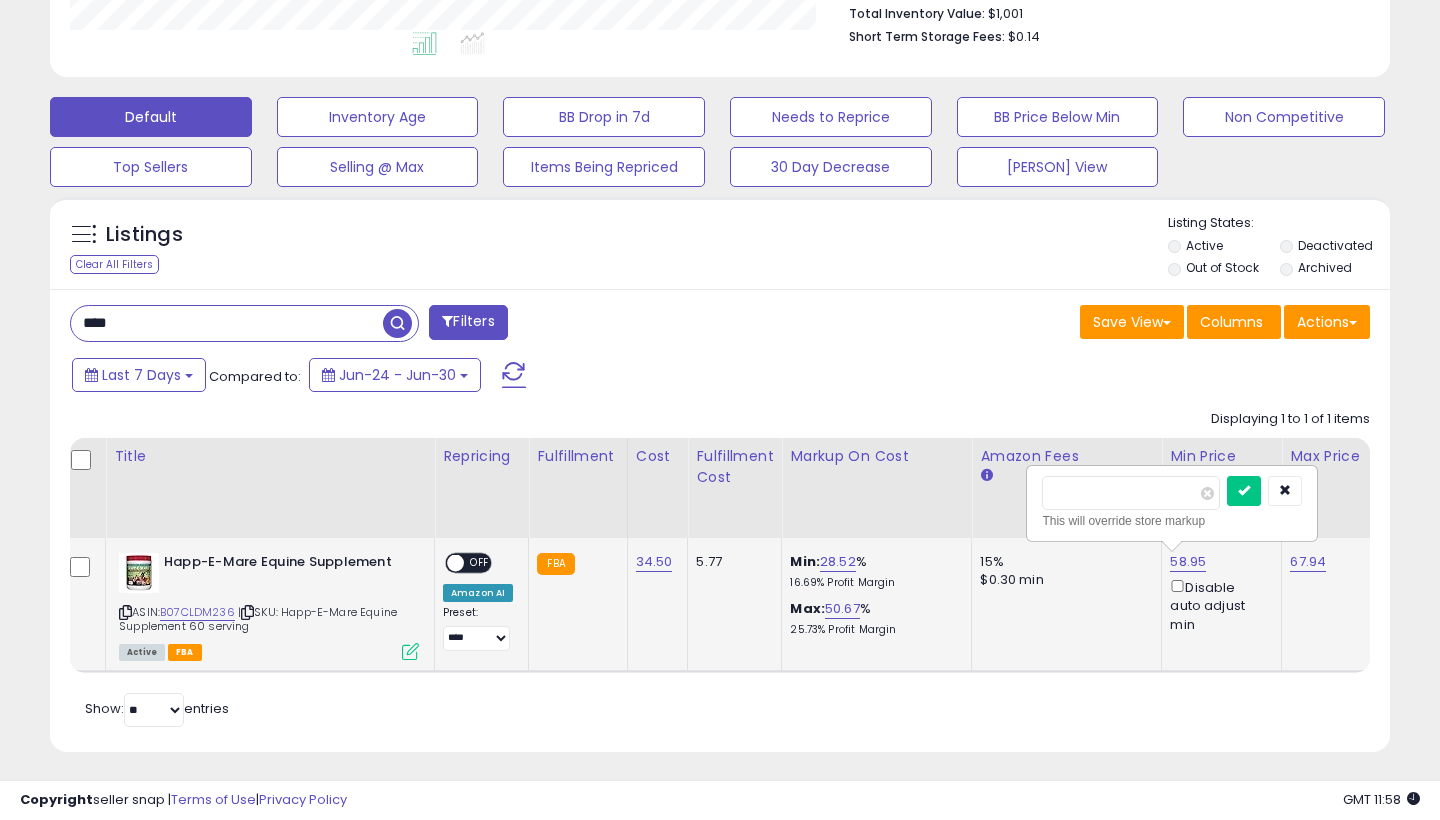 click at bounding box center (1244, 491) 